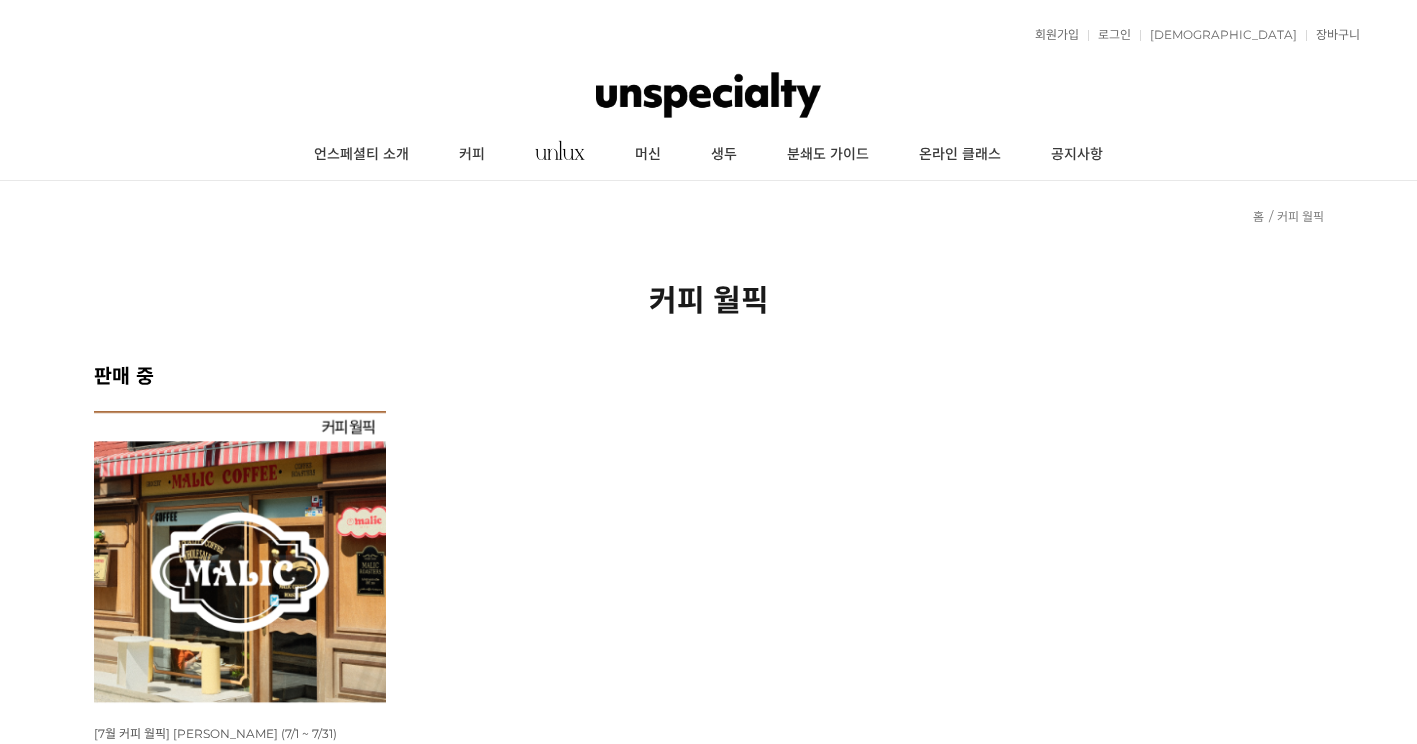 scroll, scrollTop: 500, scrollLeft: 0, axis: vertical 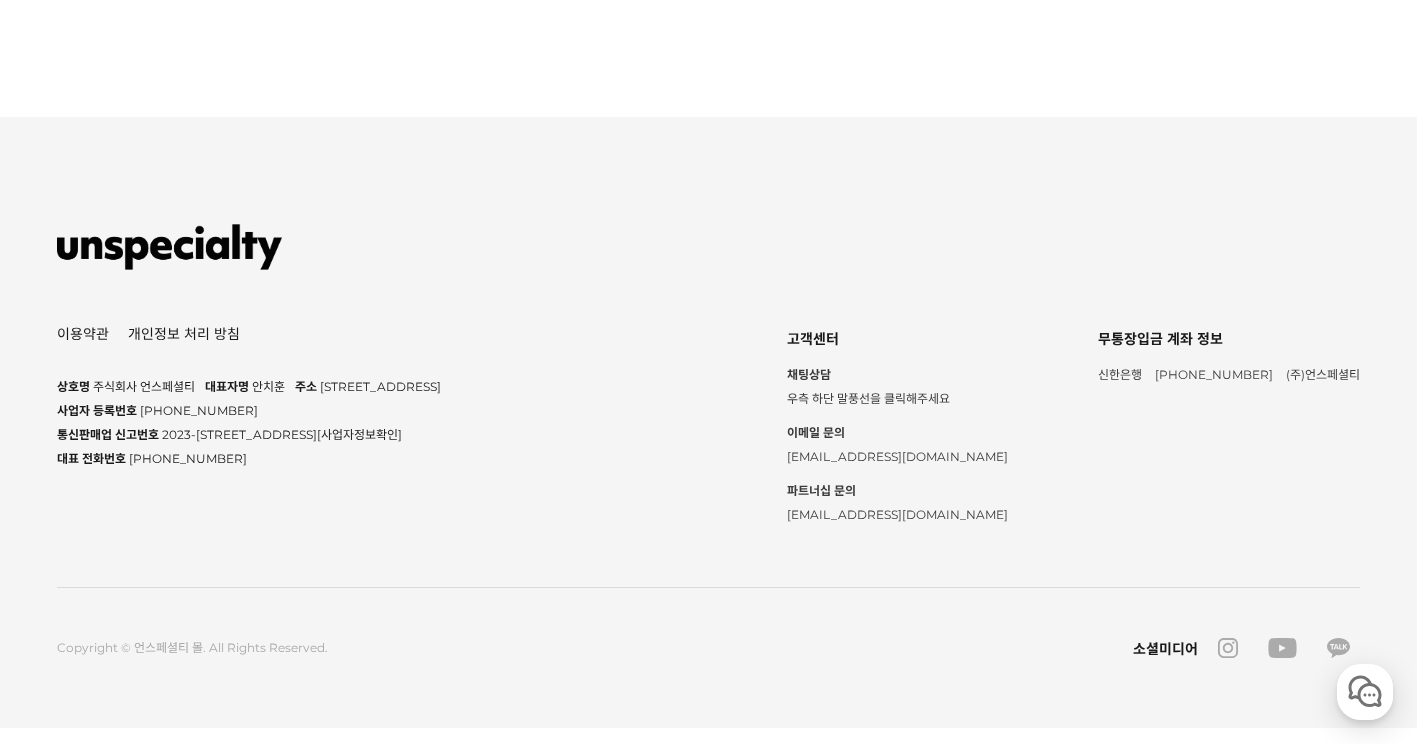 click at bounding box center (240, -399) 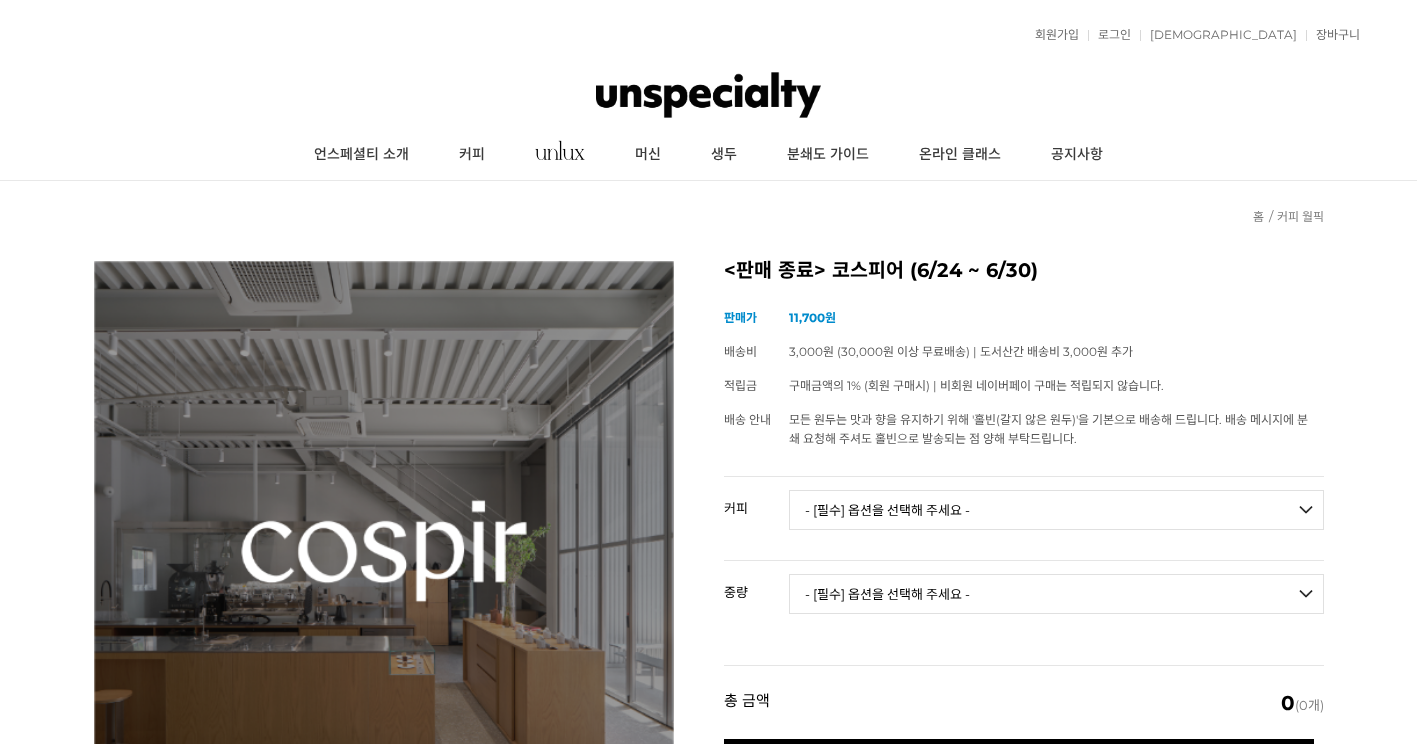 scroll, scrollTop: 0, scrollLeft: 0, axis: both 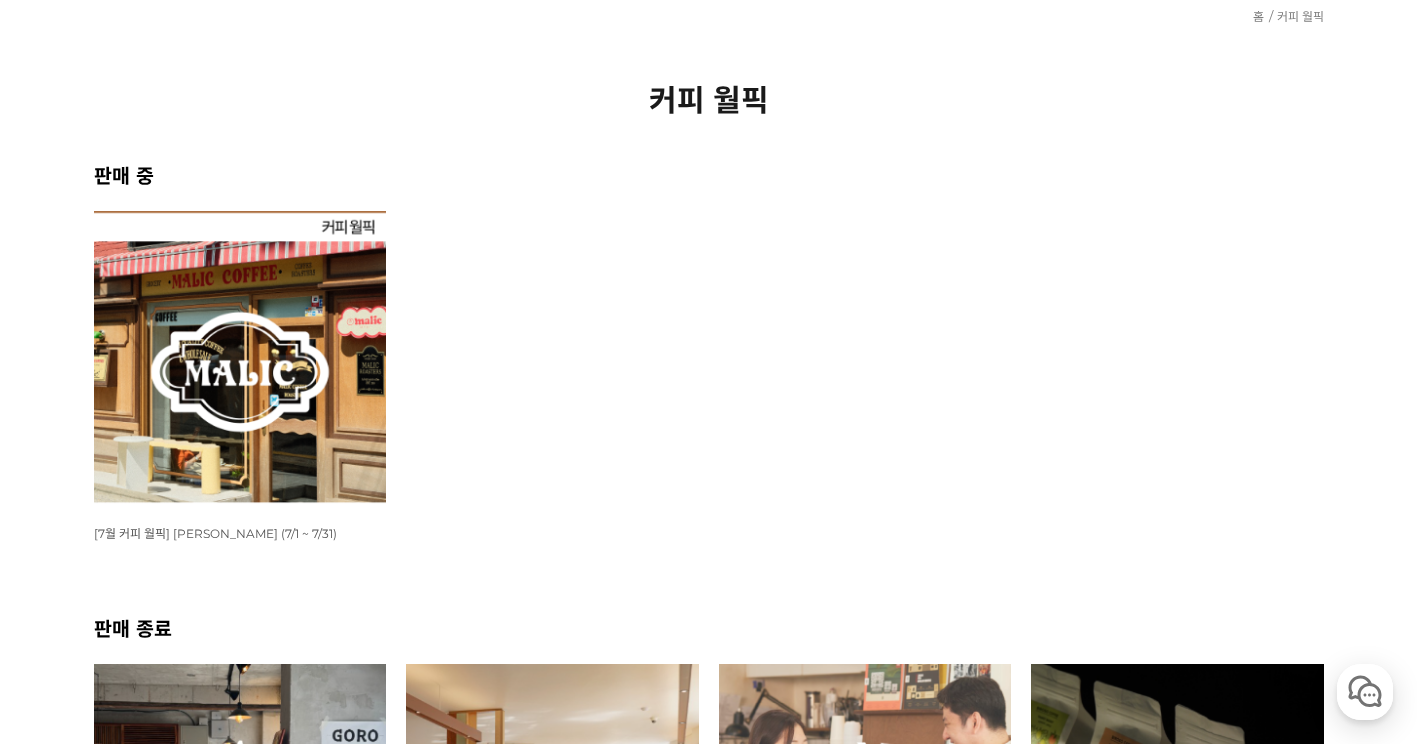 click at bounding box center [240, 357] 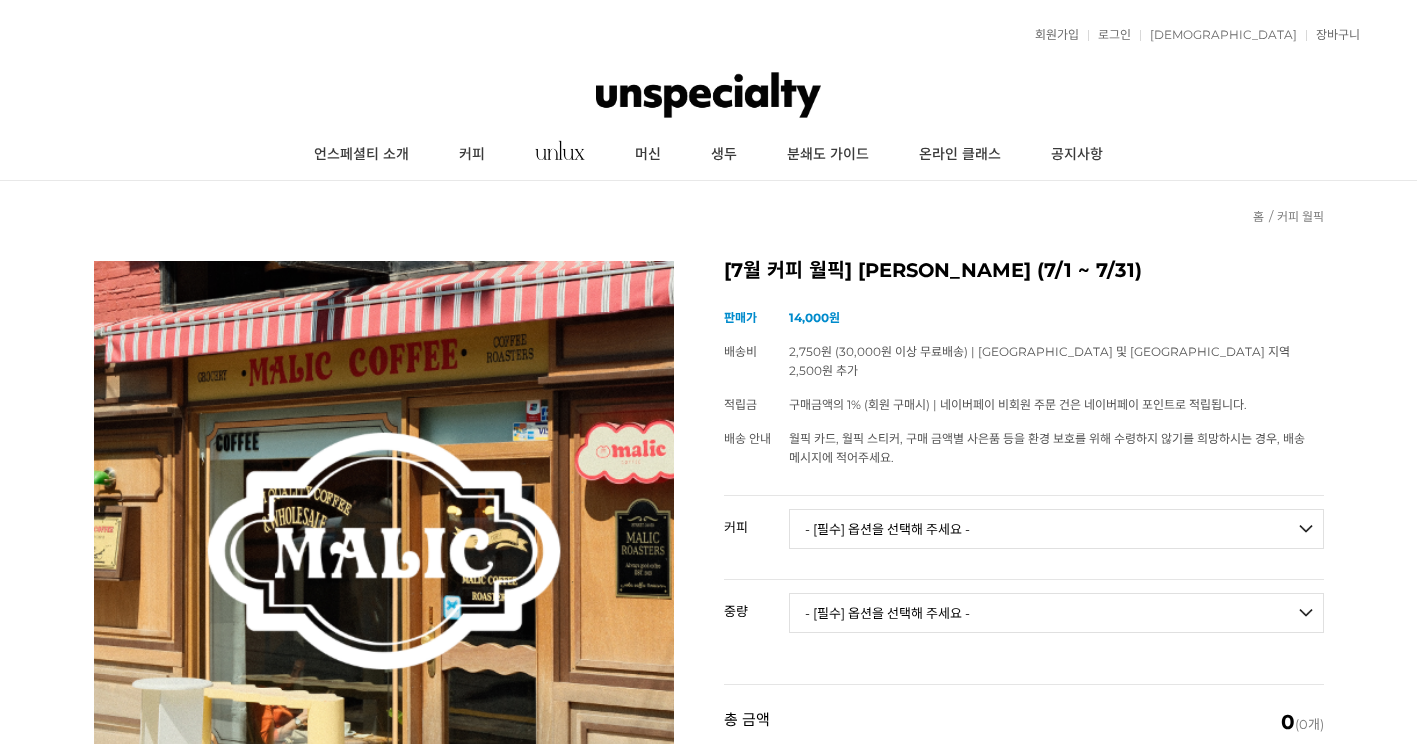 scroll, scrollTop: 0, scrollLeft: 0, axis: both 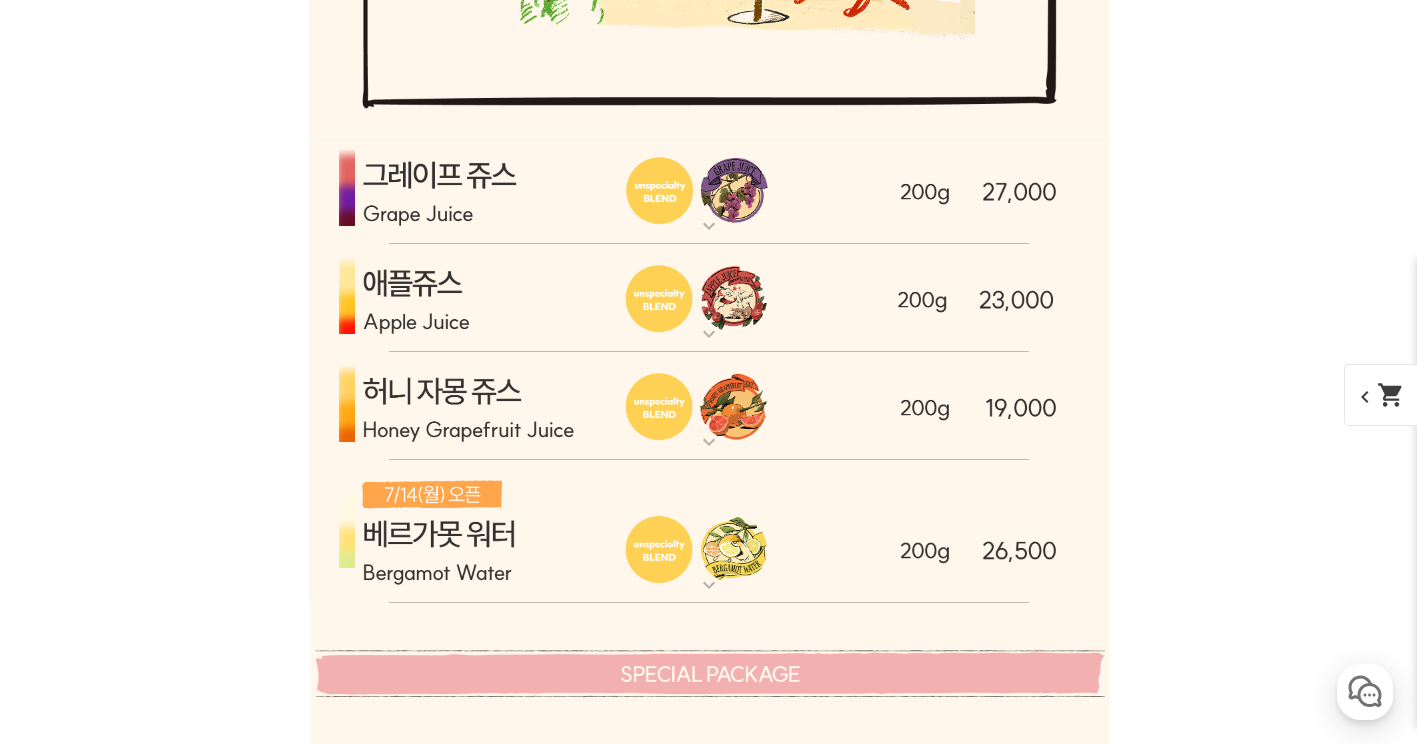 click on "expand_more" at bounding box center (709, 226) 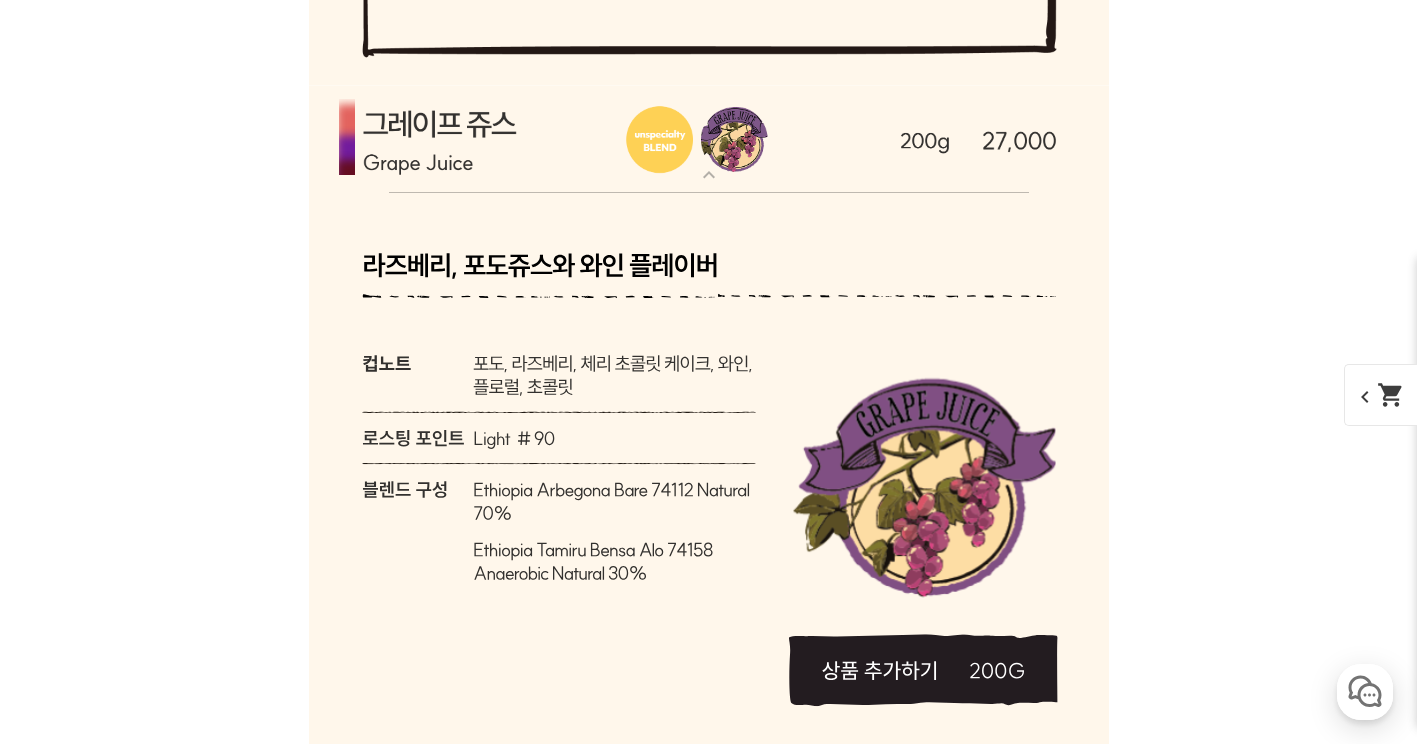scroll, scrollTop: 6120, scrollLeft: 0, axis: vertical 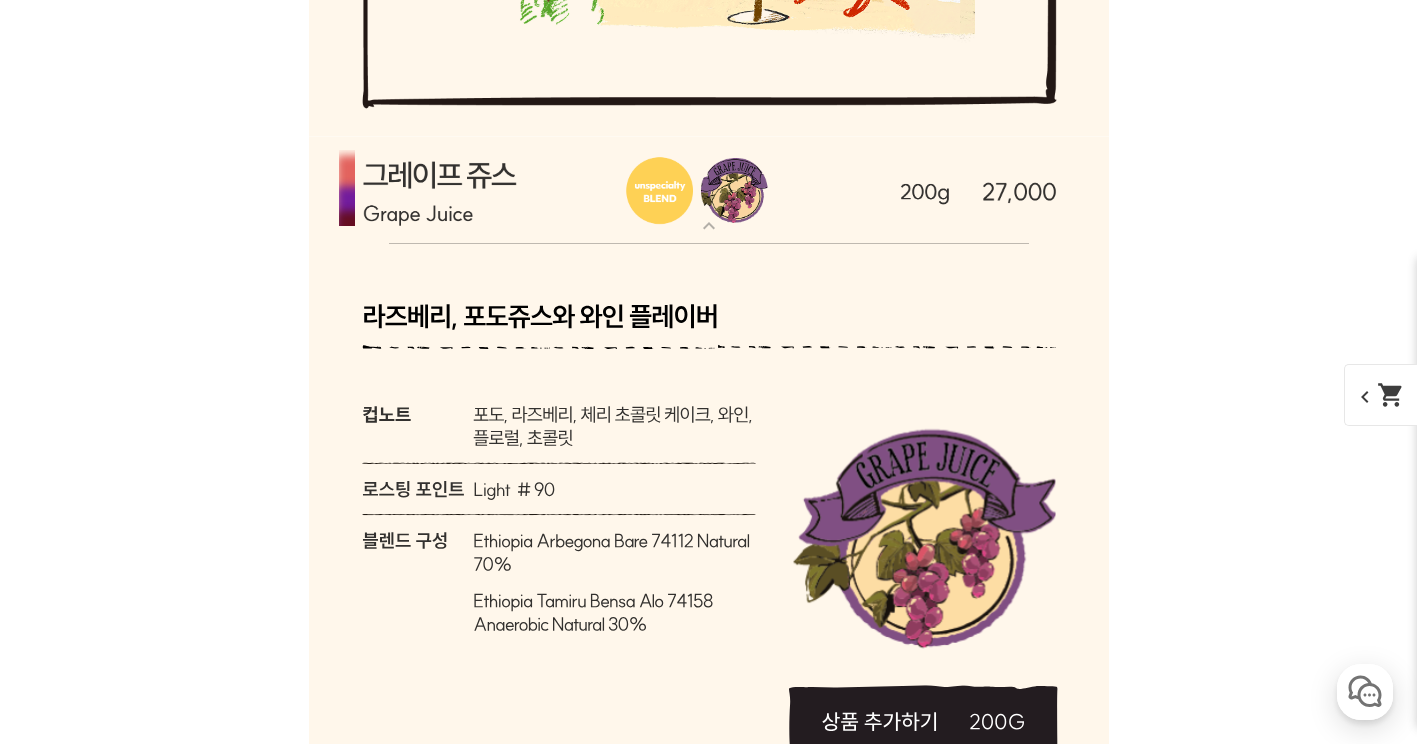 click on "expand_more" at bounding box center [709, 226] 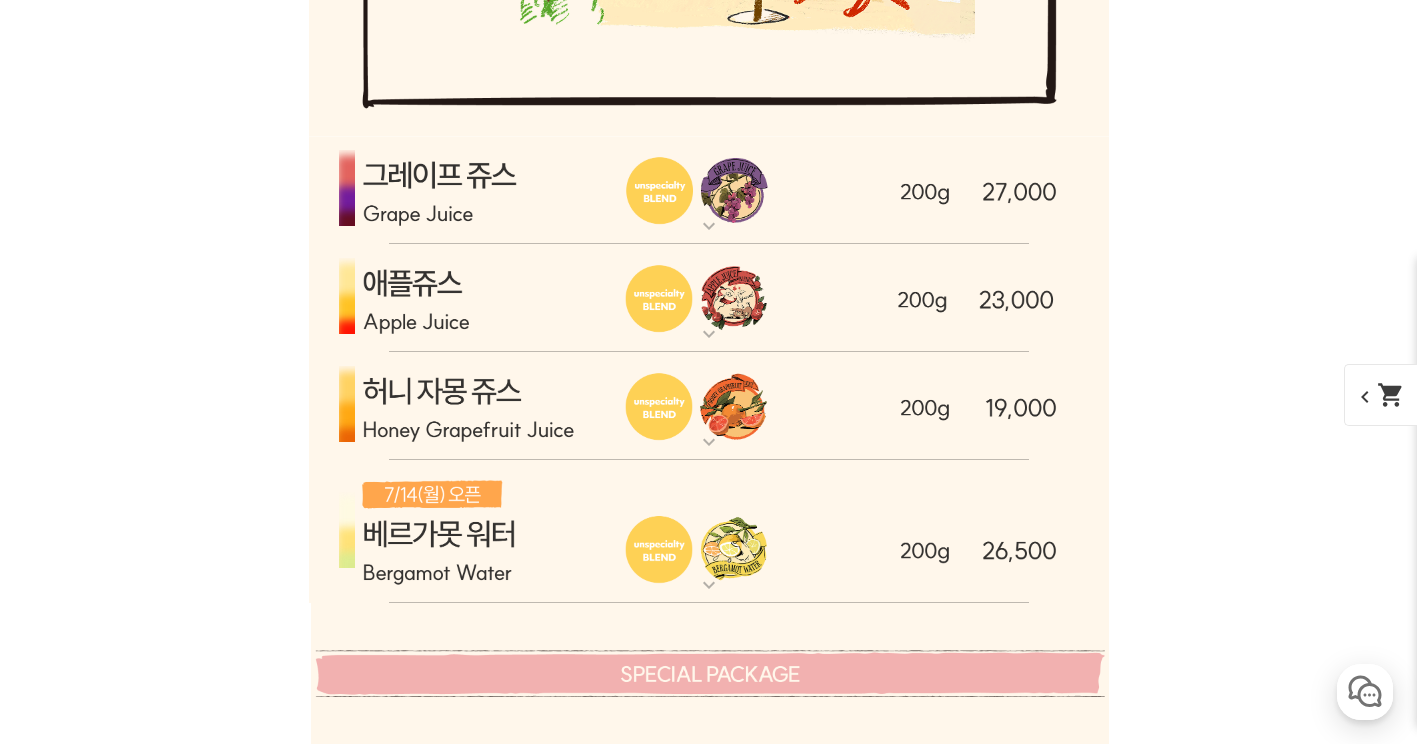 click on "expand_more" at bounding box center (709, 226) 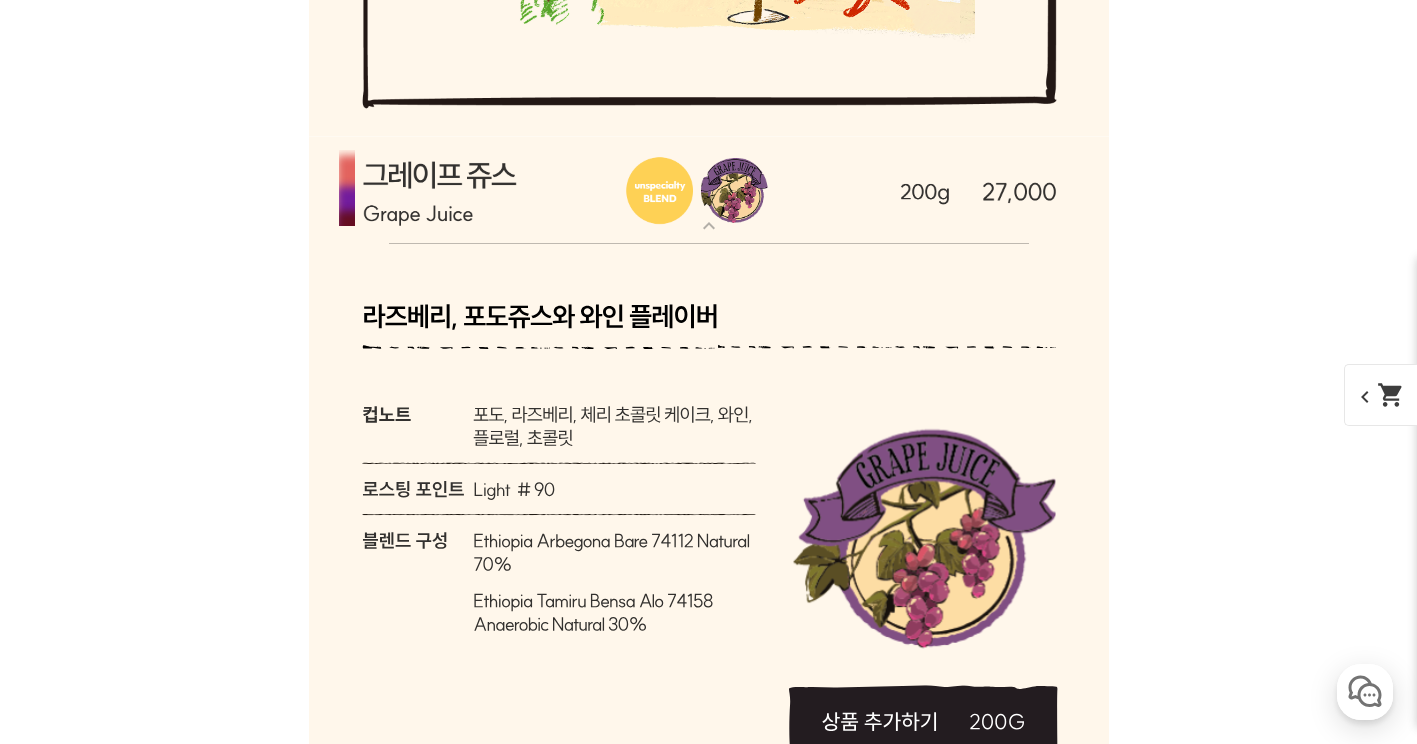 click on "expand_more" at bounding box center (709, 226) 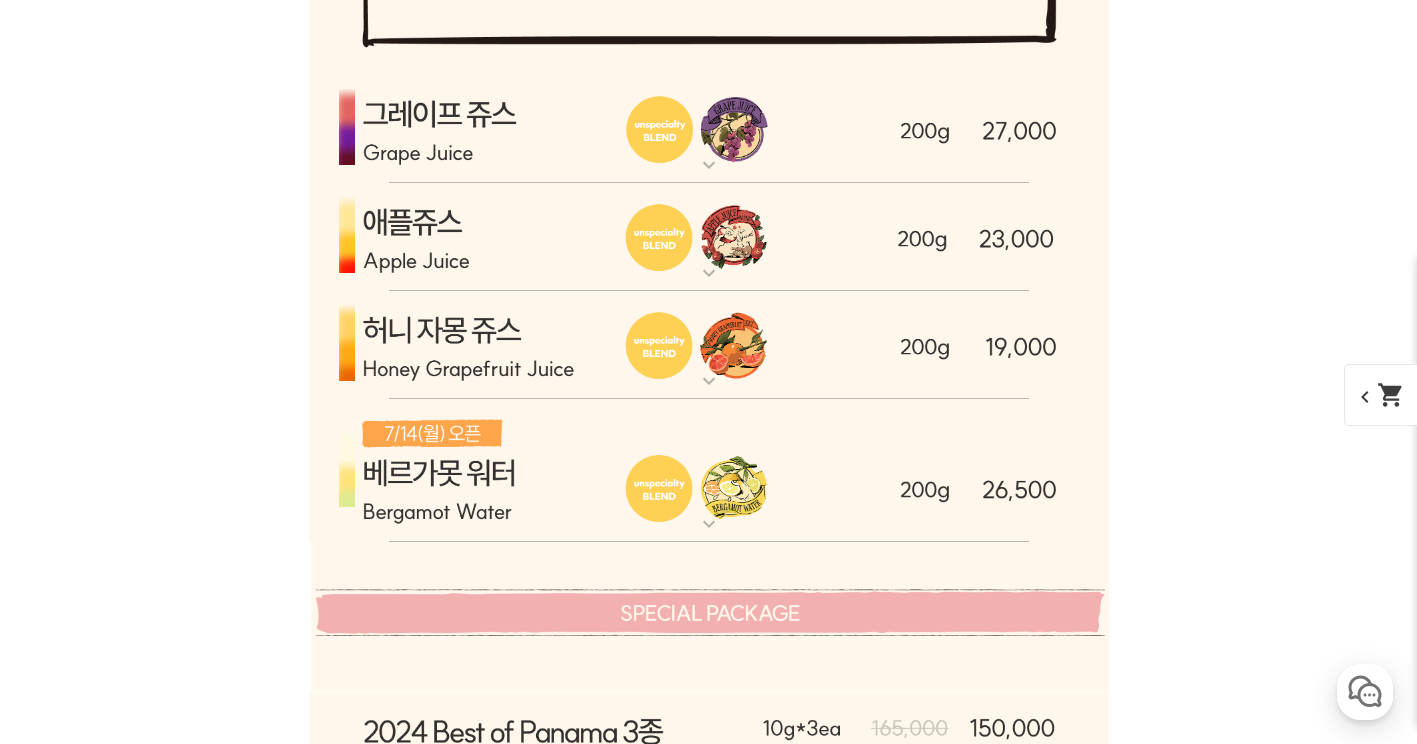 scroll, scrollTop: 6220, scrollLeft: 0, axis: vertical 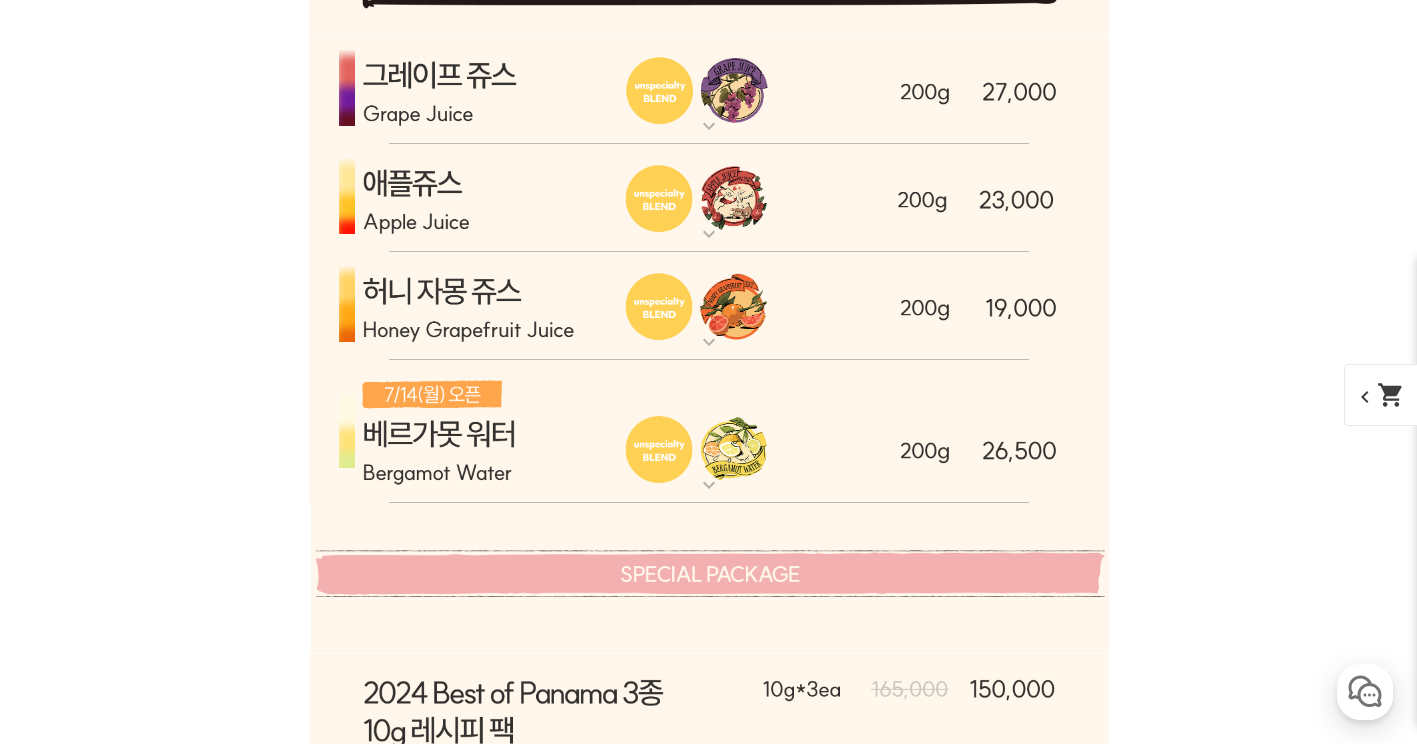 click on "expand_more" at bounding box center (709, 234) 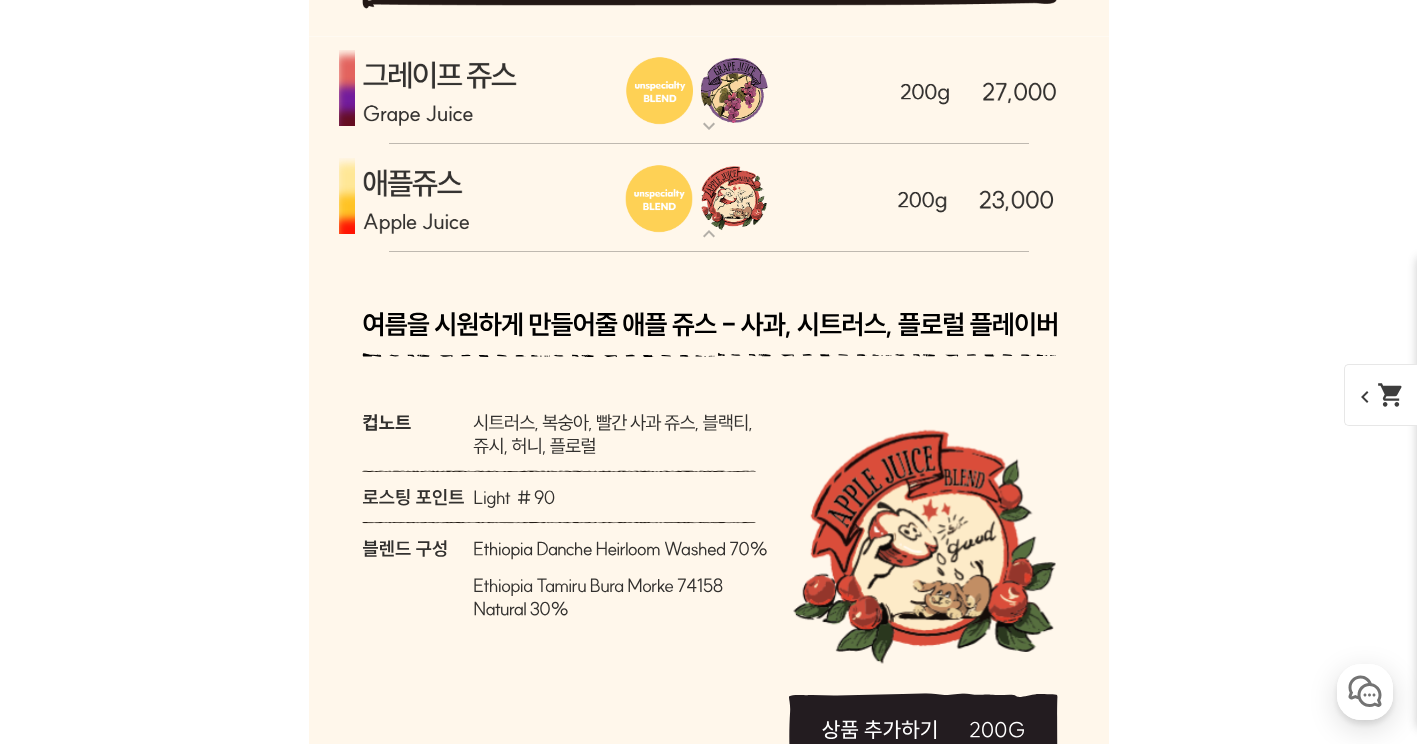 click on "expand_more" at bounding box center [709, 234] 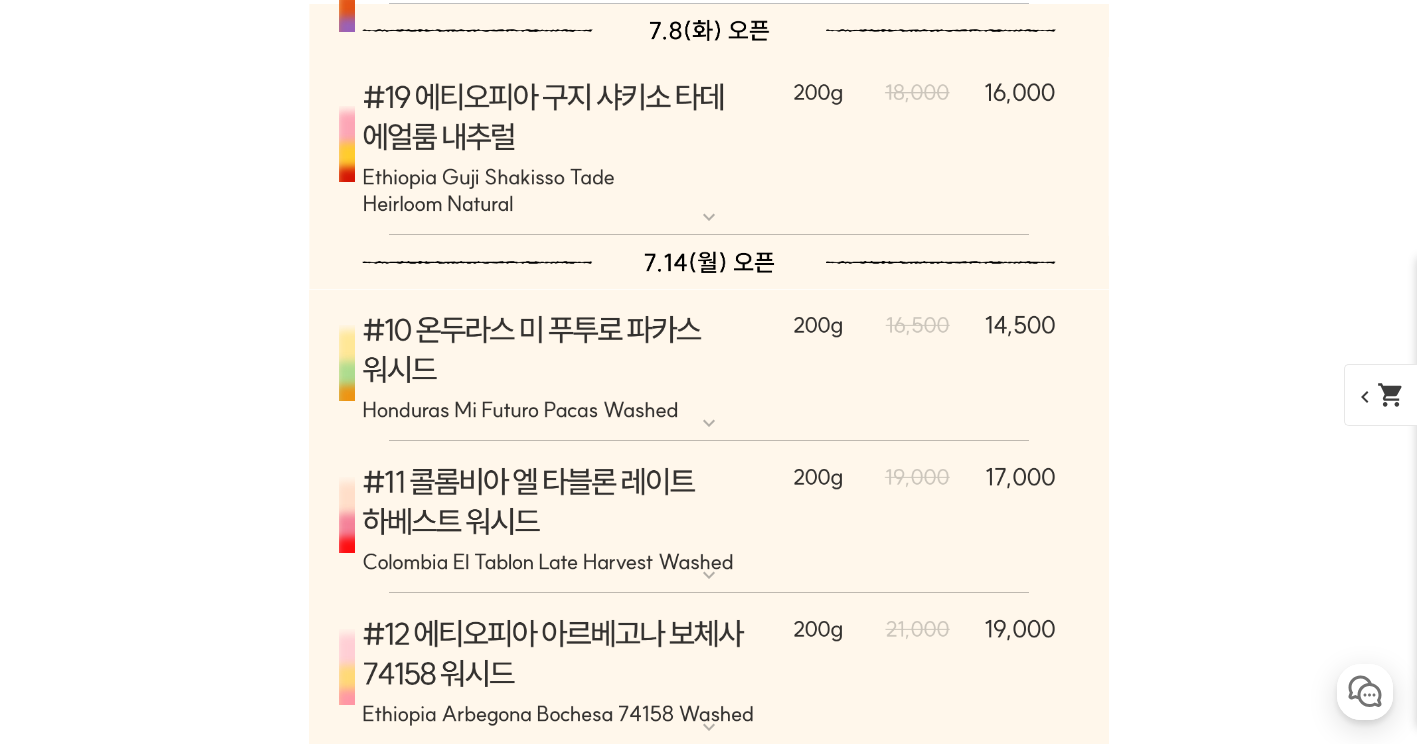 scroll, scrollTop: 9120, scrollLeft: 0, axis: vertical 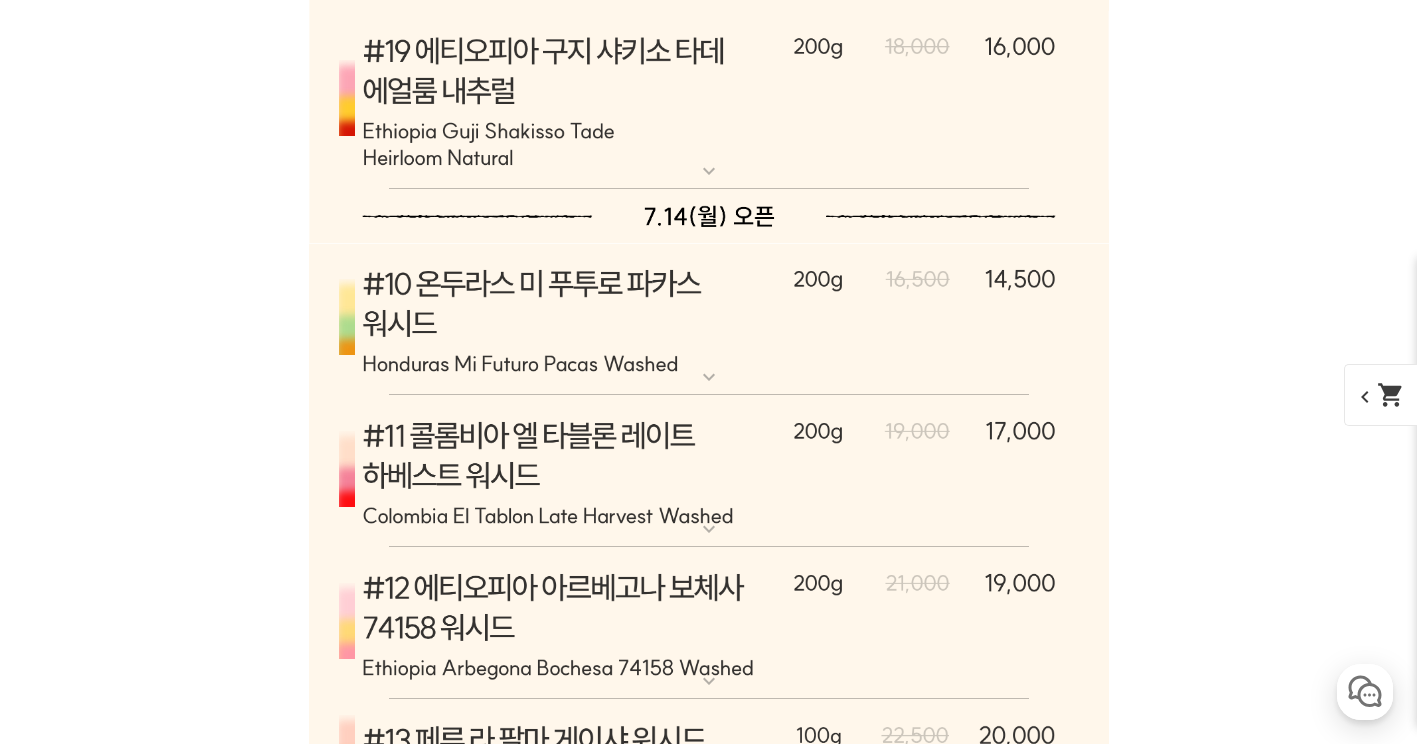 click on "expand_more" at bounding box center [709, -188] 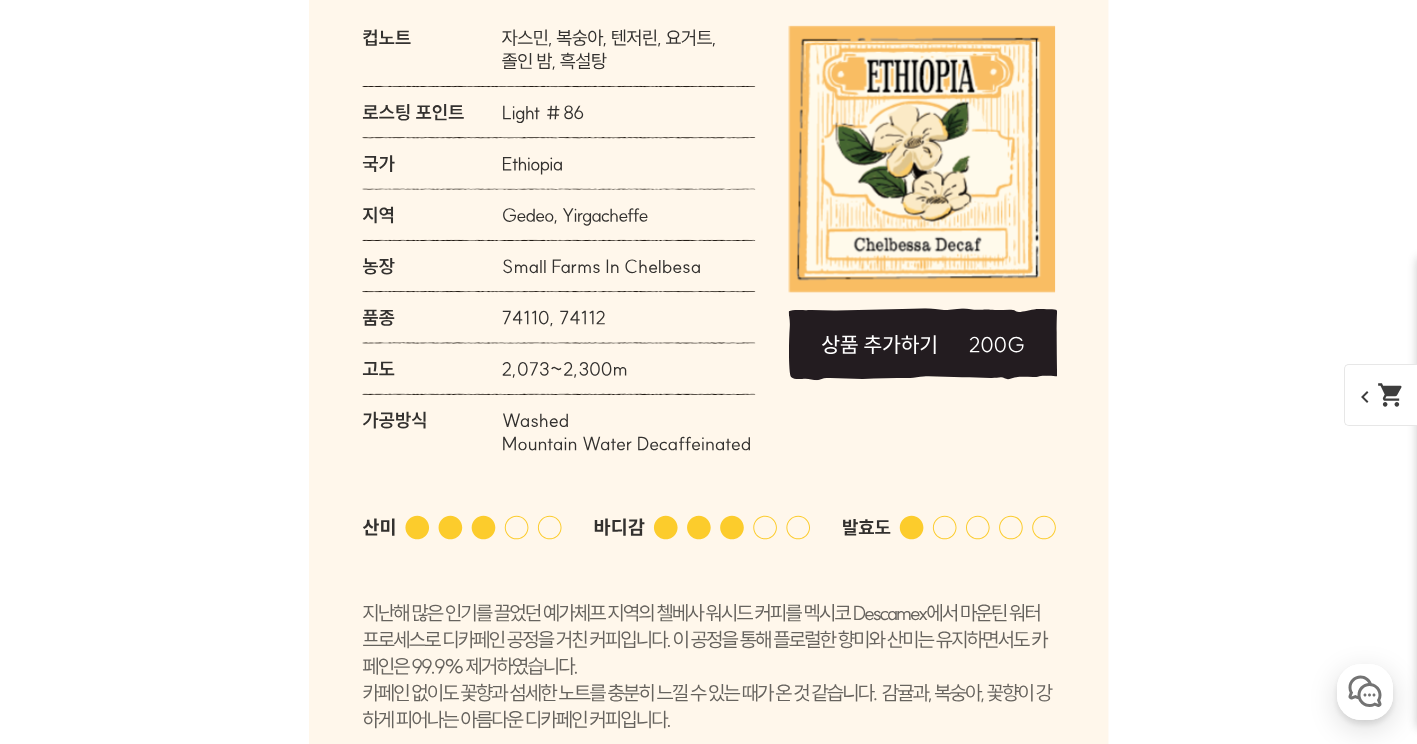 drag, startPoint x: 707, startPoint y: 353, endPoint x: 702, endPoint y: 315, distance: 38.327538 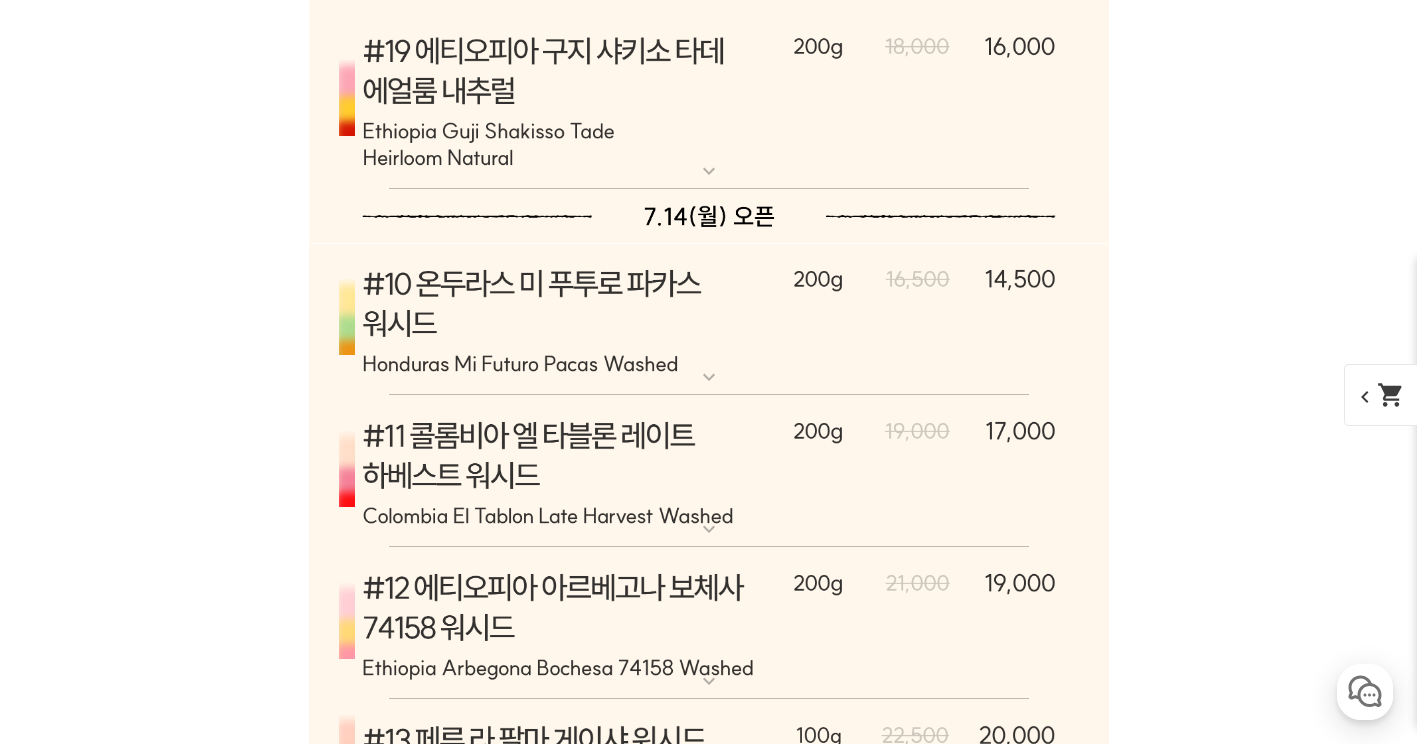 click on "expand_more" at bounding box center [709, -203] 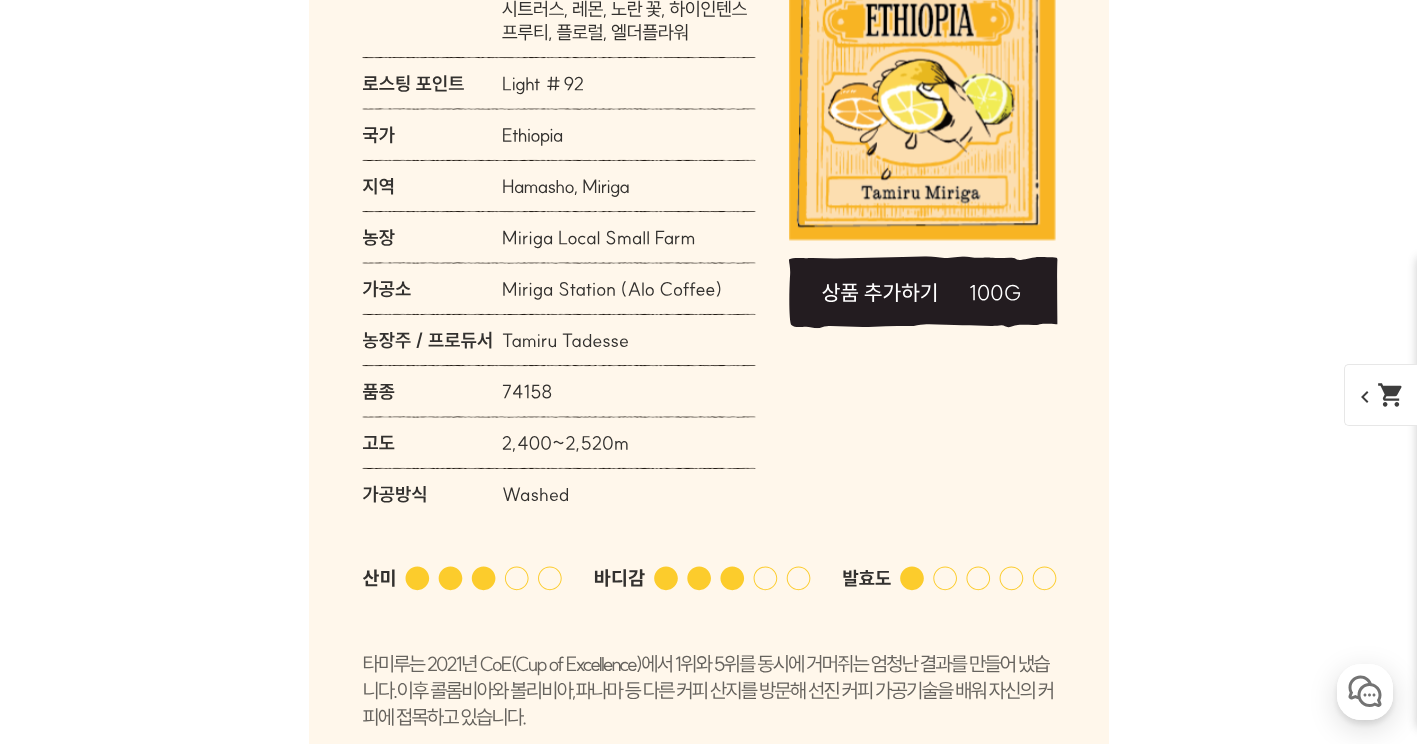 click on "expand_more" at bounding box center [709, -203] 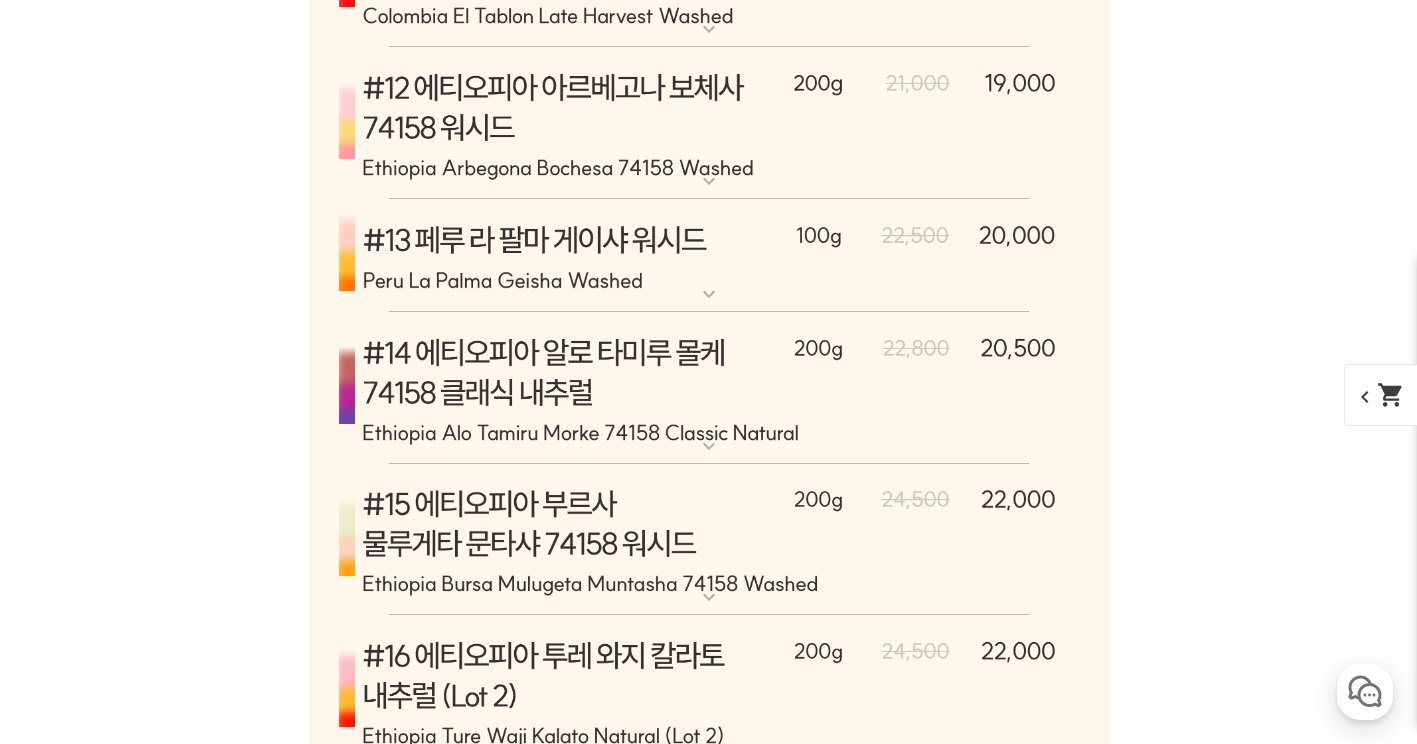 scroll, scrollTop: 9720, scrollLeft: 0, axis: vertical 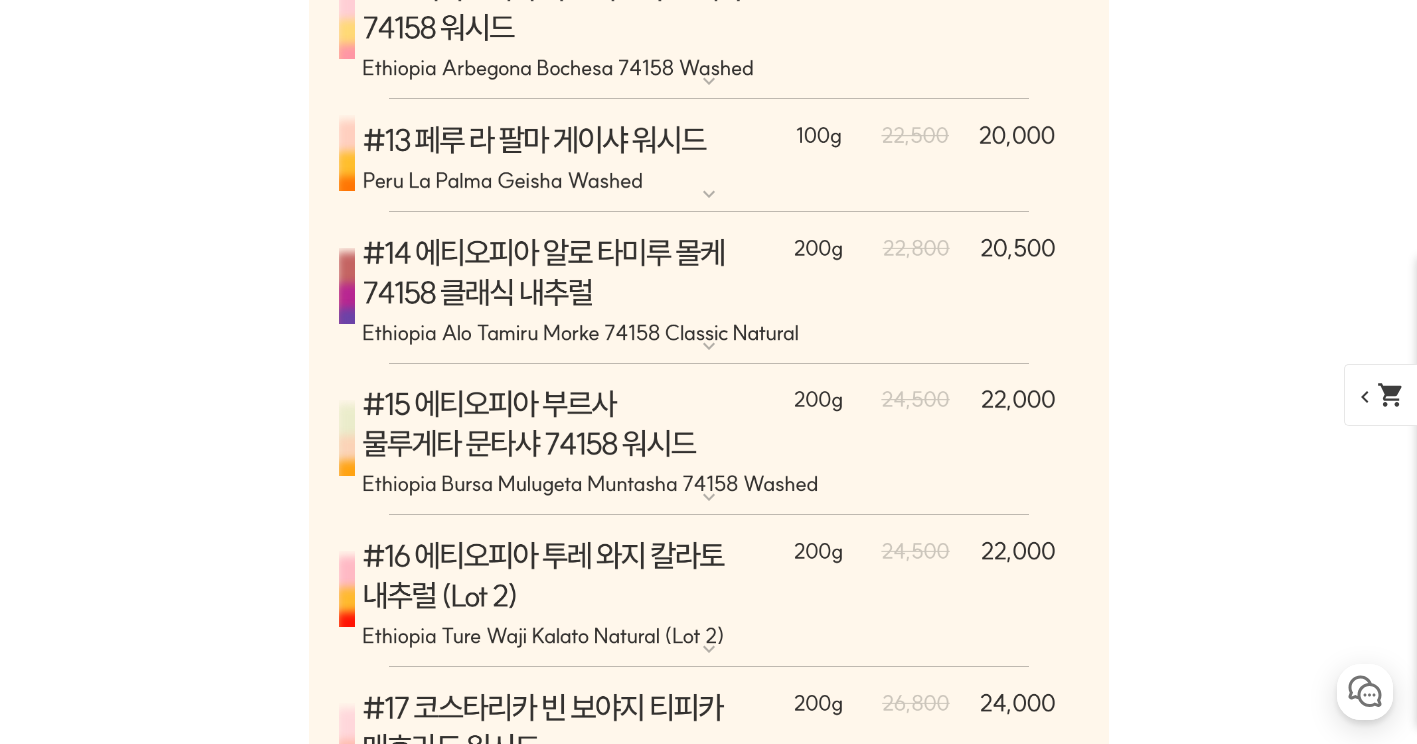 click at bounding box center (709, -732) 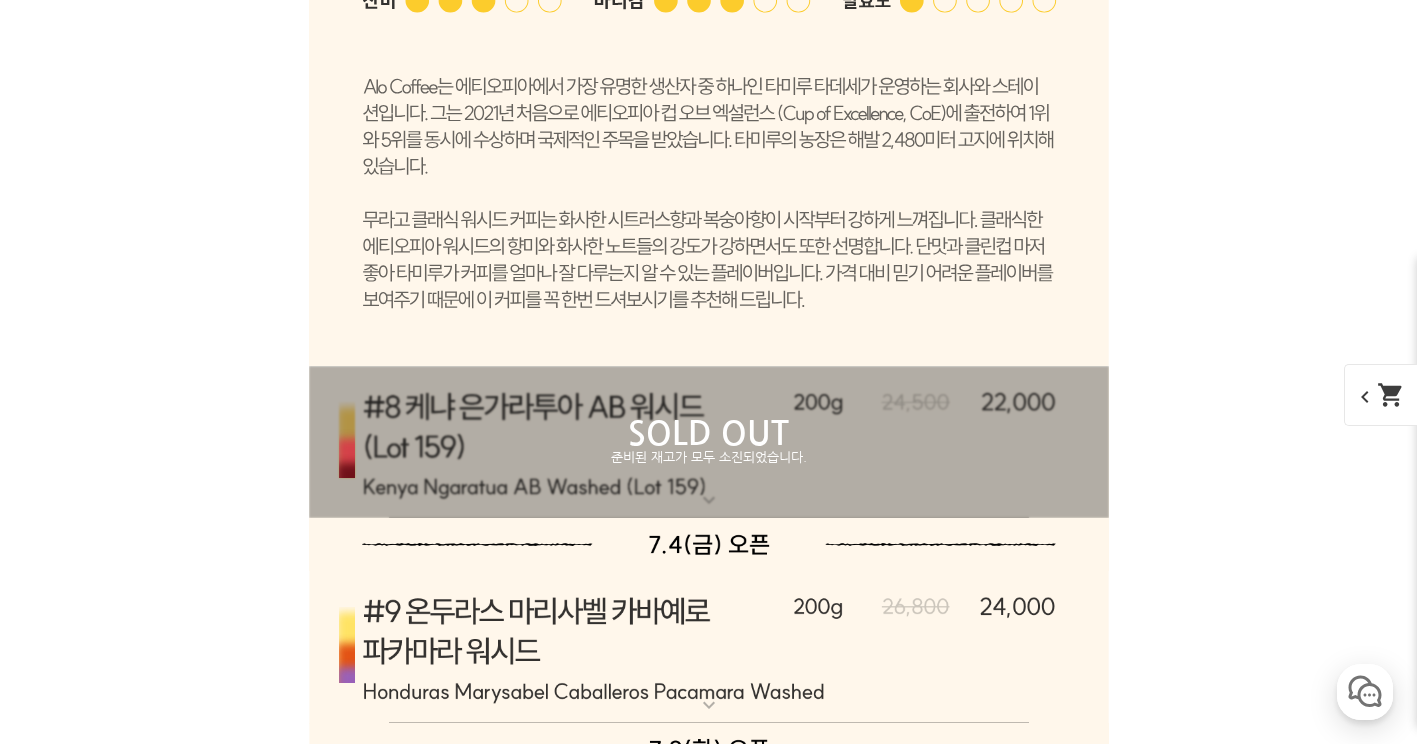 click at bounding box center (709, -732) 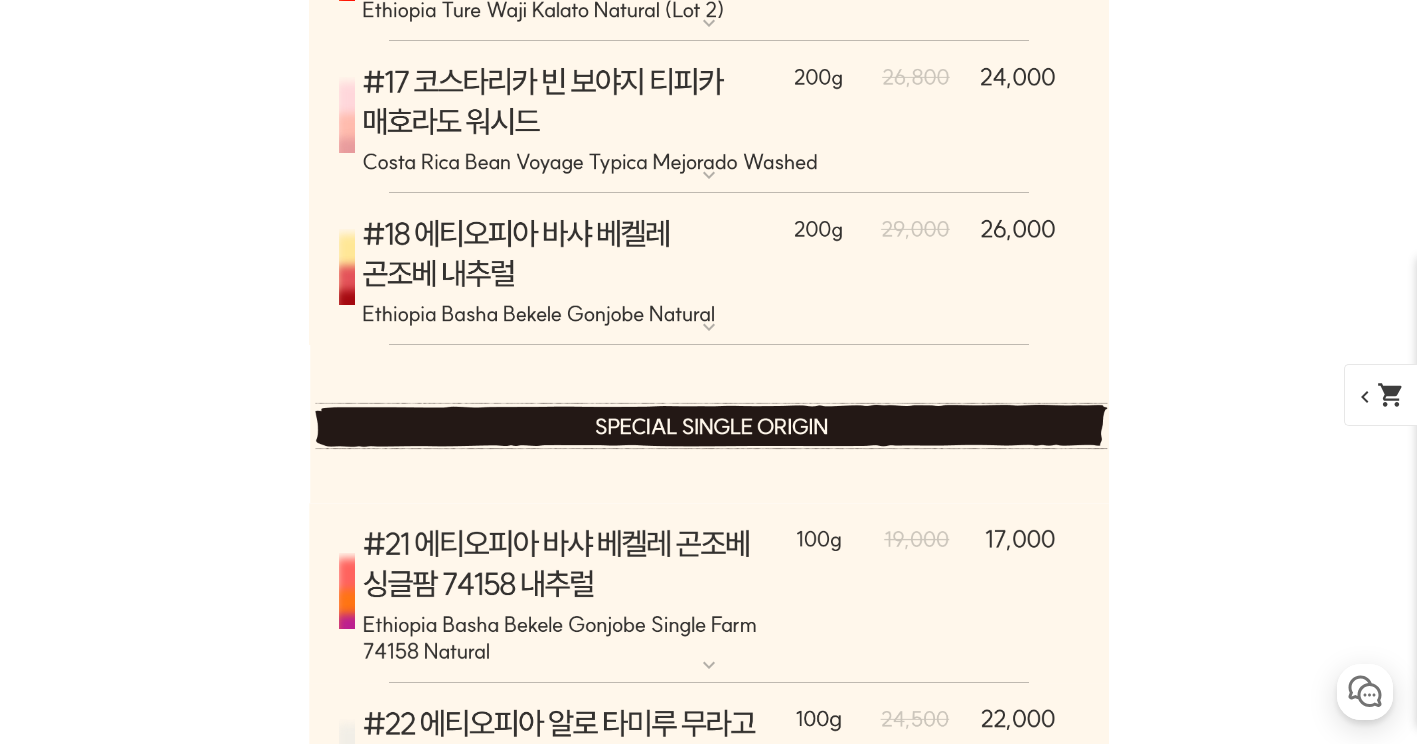 scroll, scrollTop: 10720, scrollLeft: 0, axis: vertical 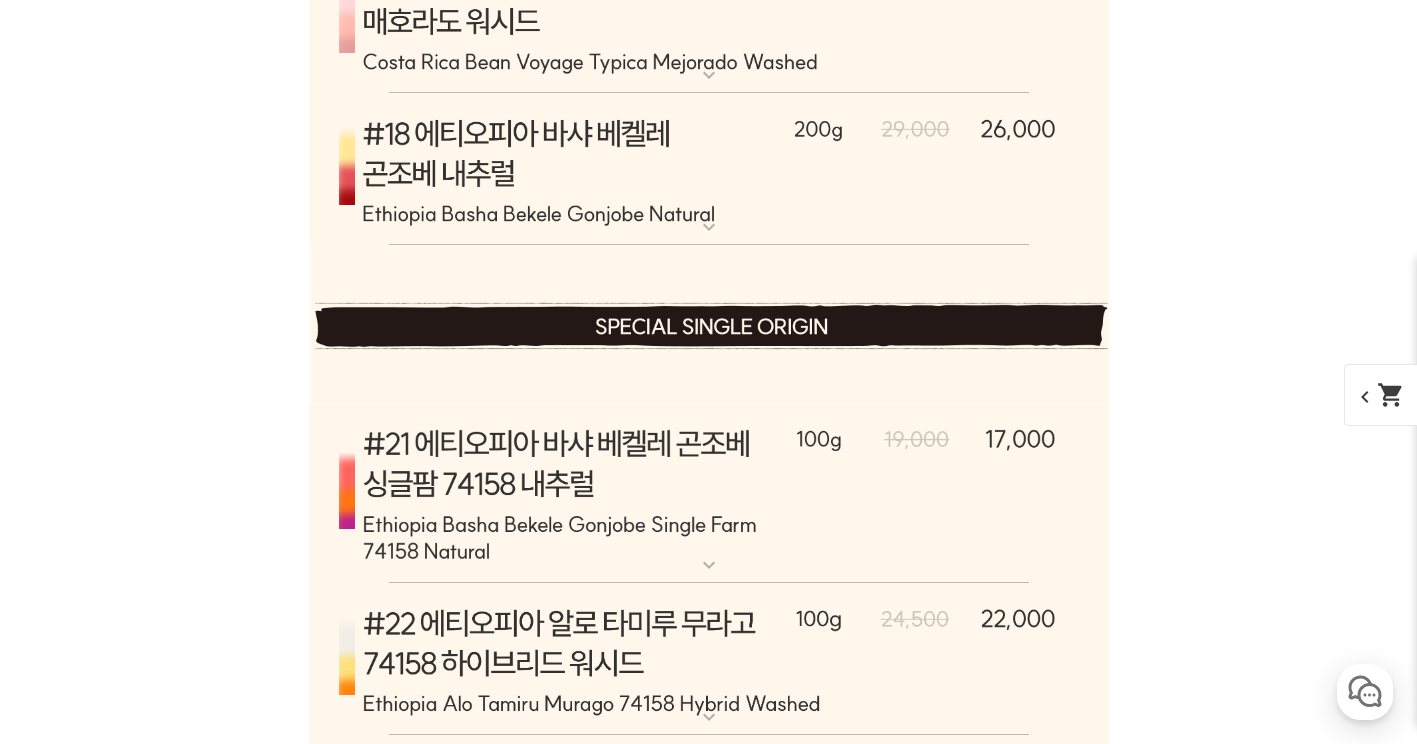 click on "expand_more" at bounding box center (709, -533) 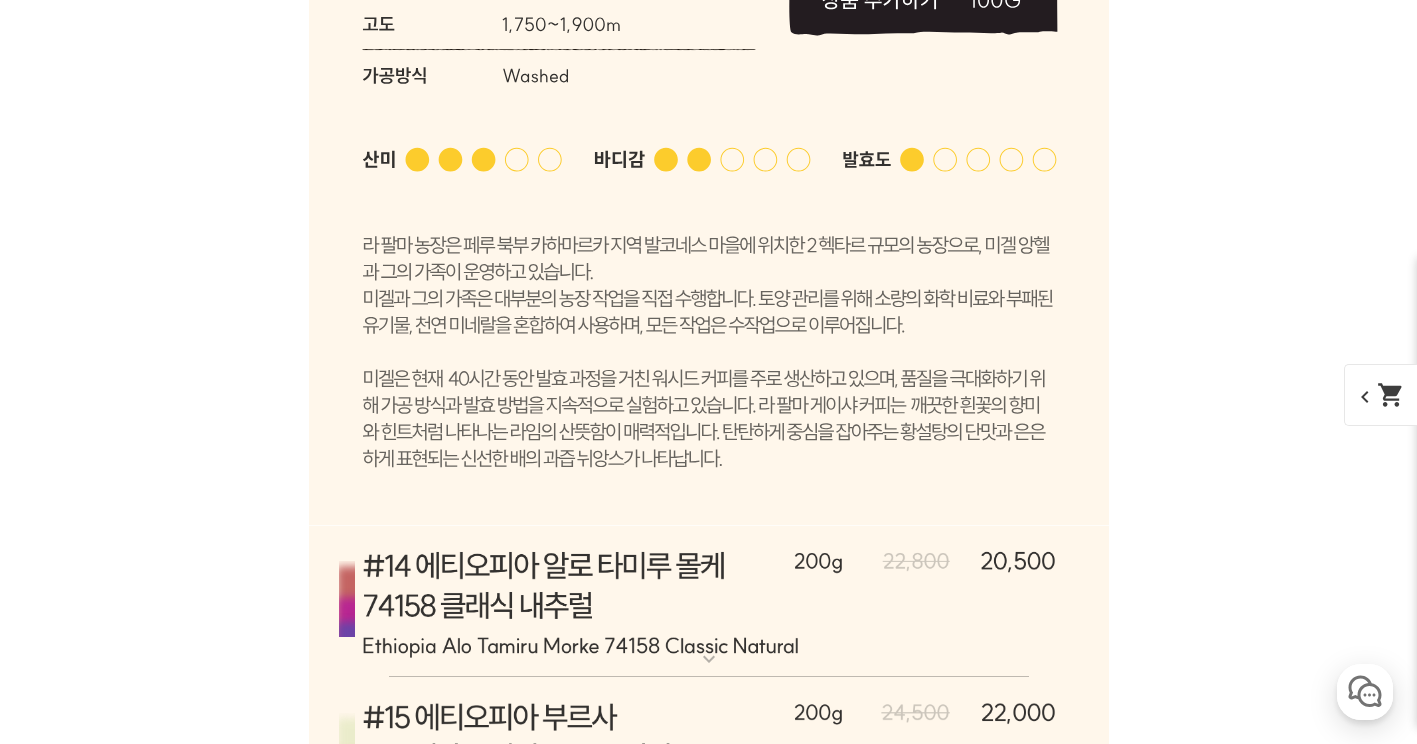 click on "expand_more" at bounding box center [709, -533] 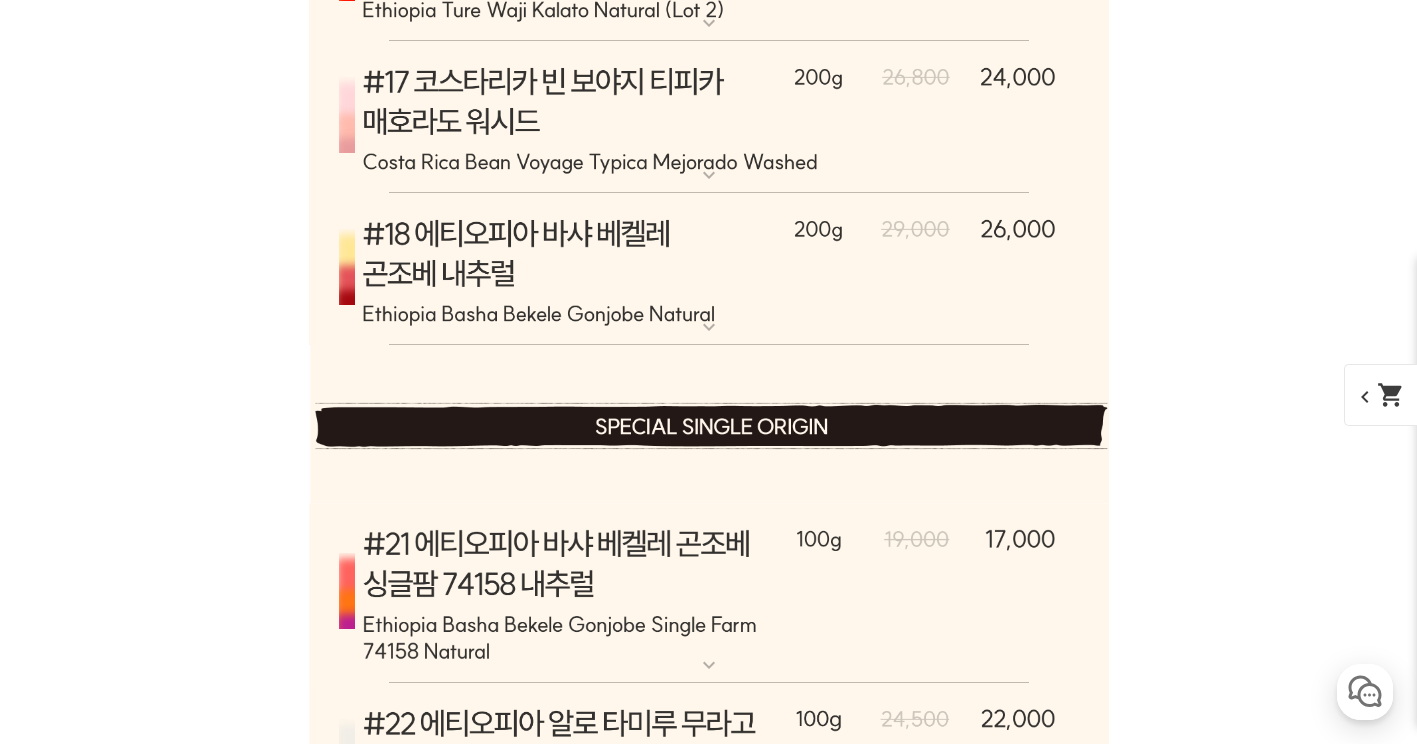 click at bounding box center [709, -470] 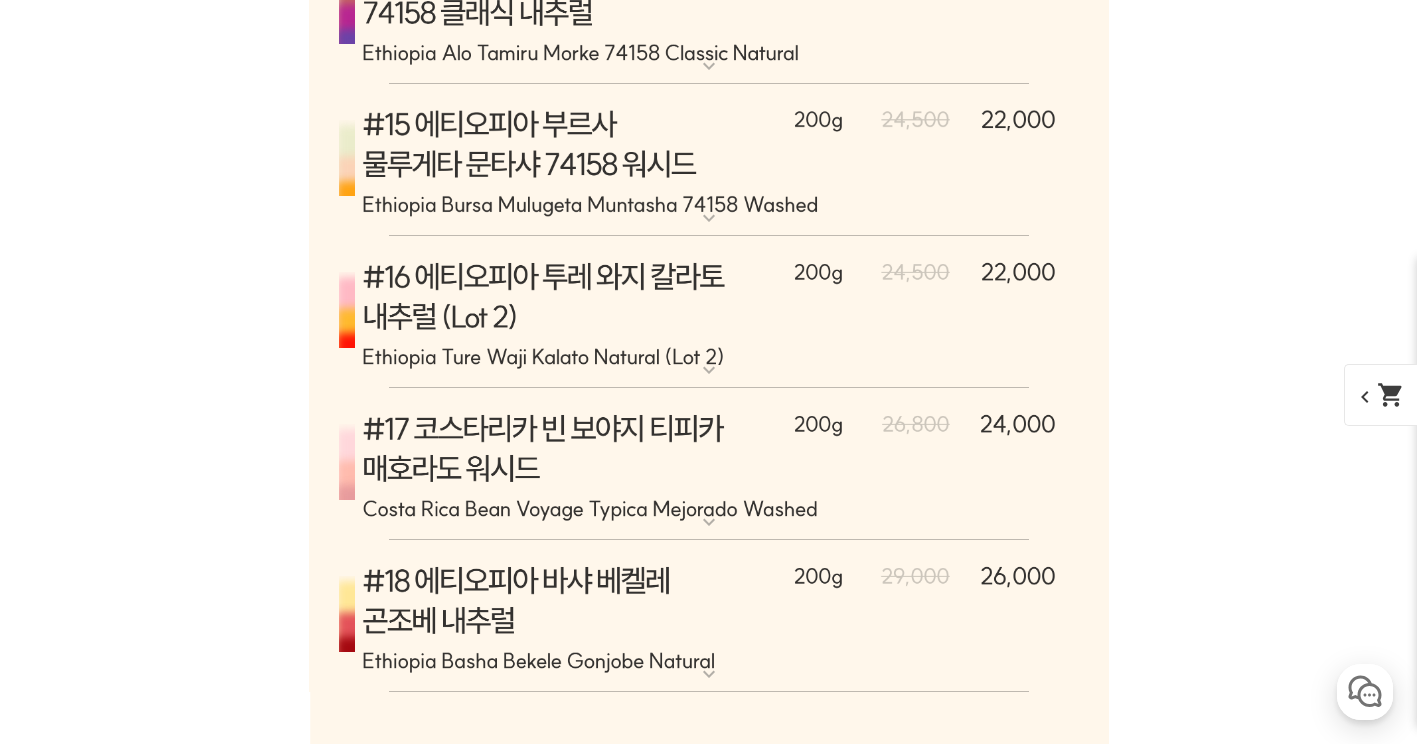 scroll, scrollTop: 10920, scrollLeft: 0, axis: vertical 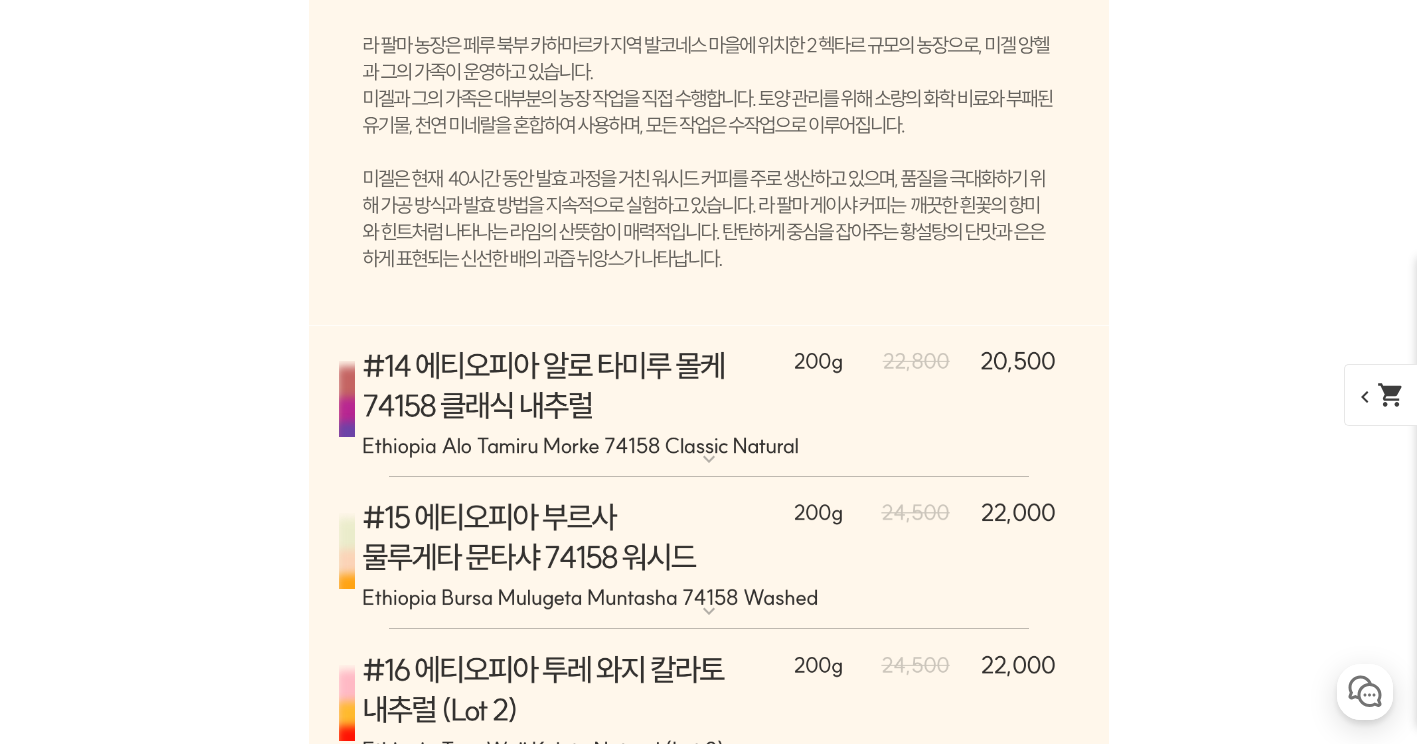 click on "expand_more" at bounding box center (709, -733) 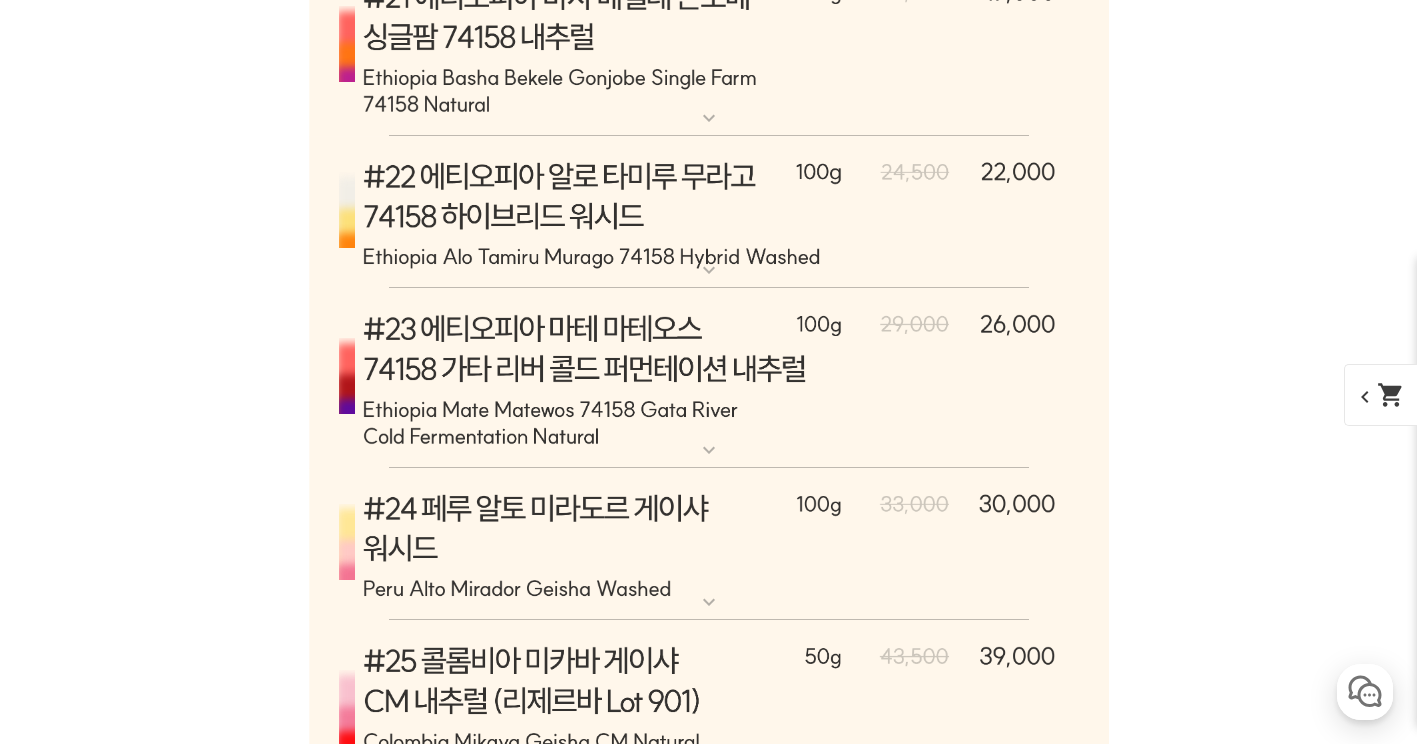 scroll, scrollTop: 11120, scrollLeft: 0, axis: vertical 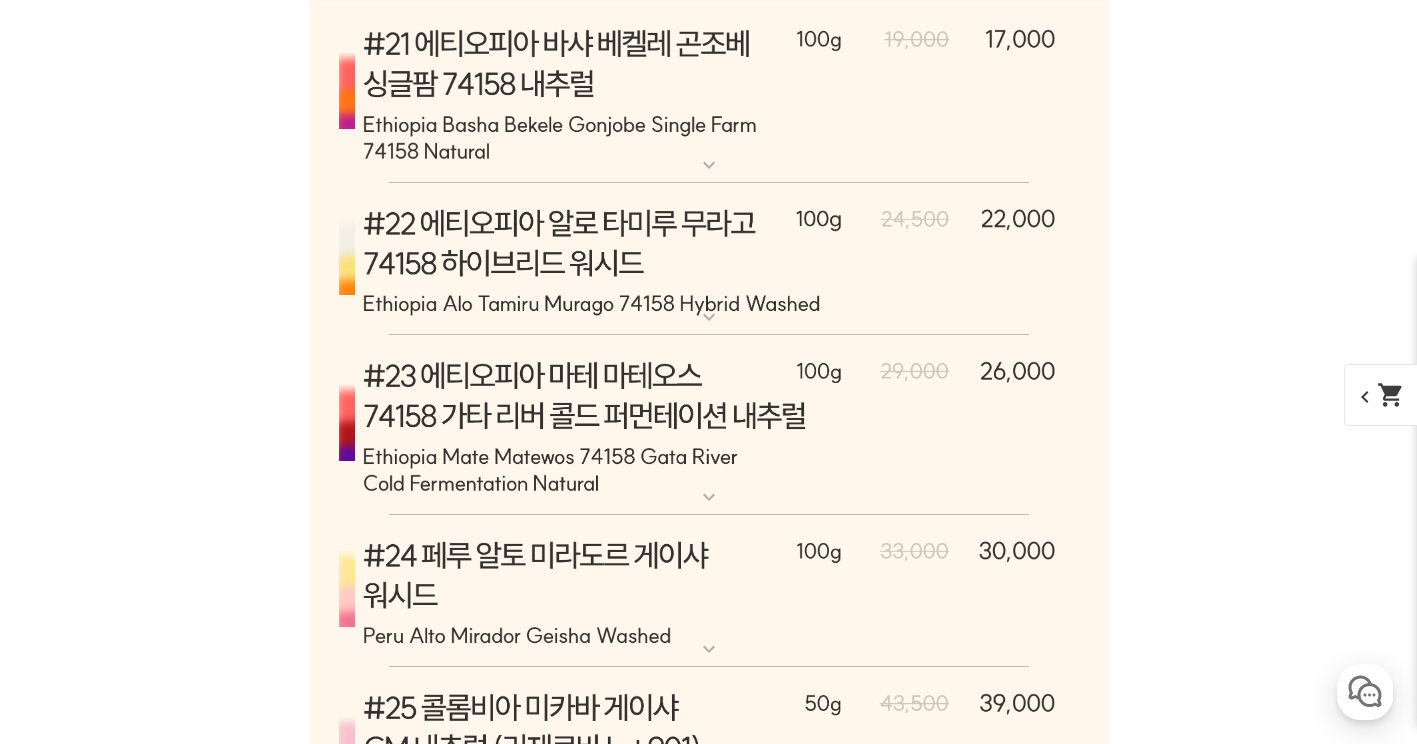 click on "expand_more" at bounding box center [709, -629] 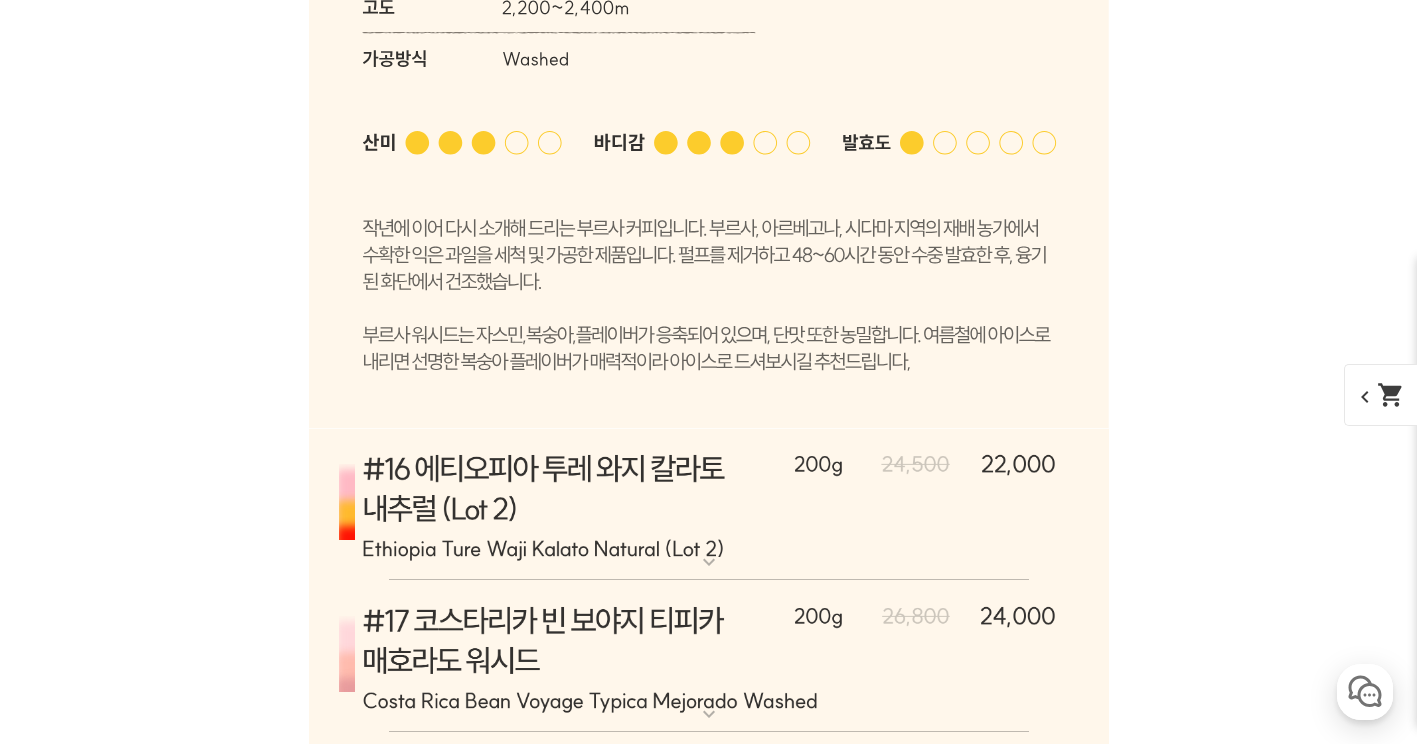 scroll, scrollTop: 11320, scrollLeft: 0, axis: vertical 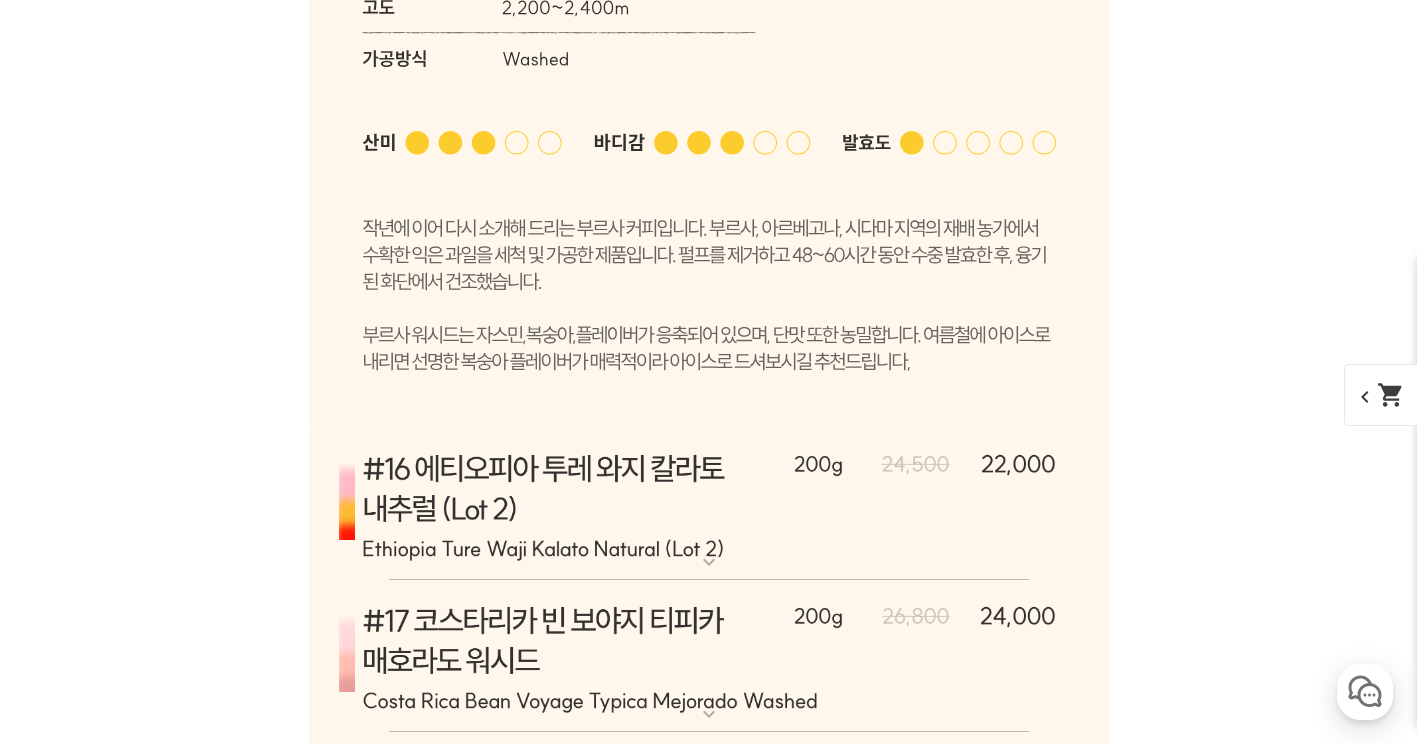 click on "expand_more" at bounding box center [709, -629] 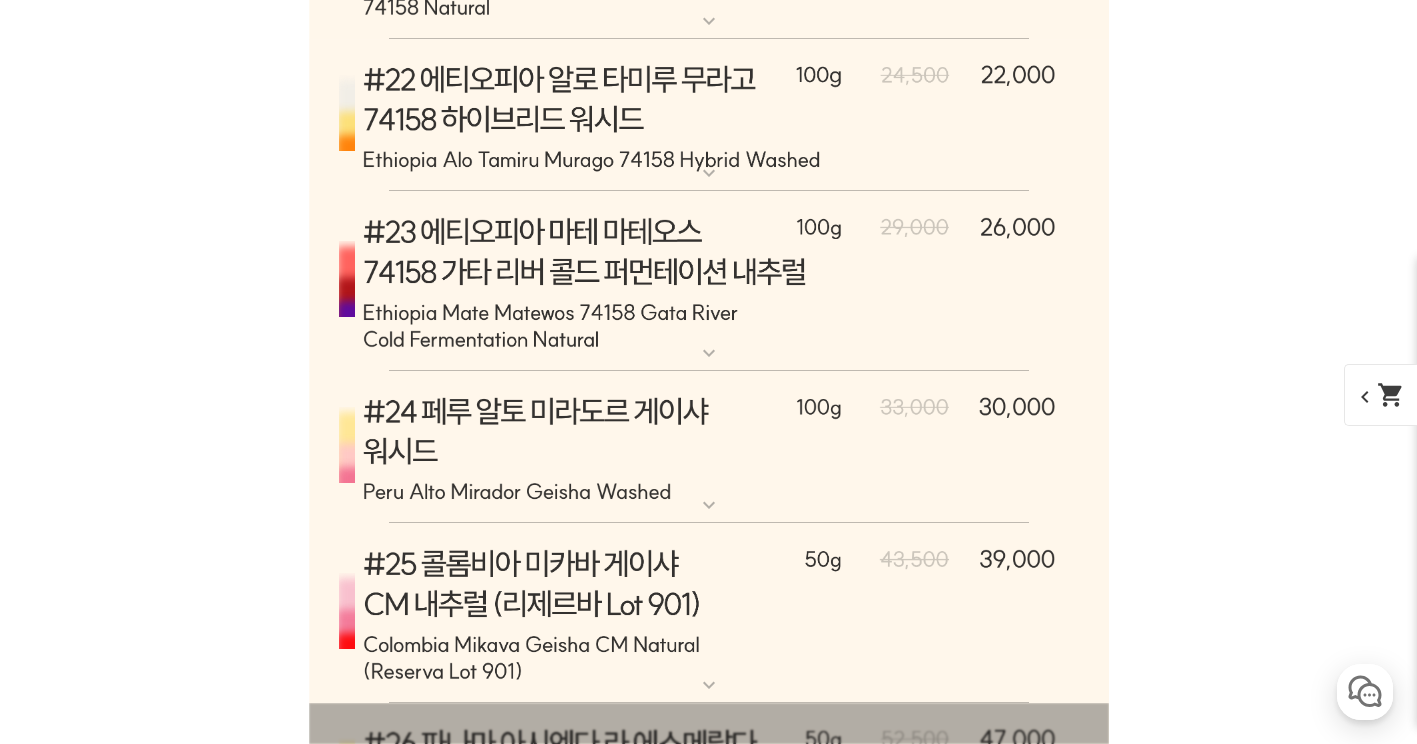scroll, scrollTop: 11320, scrollLeft: 0, axis: vertical 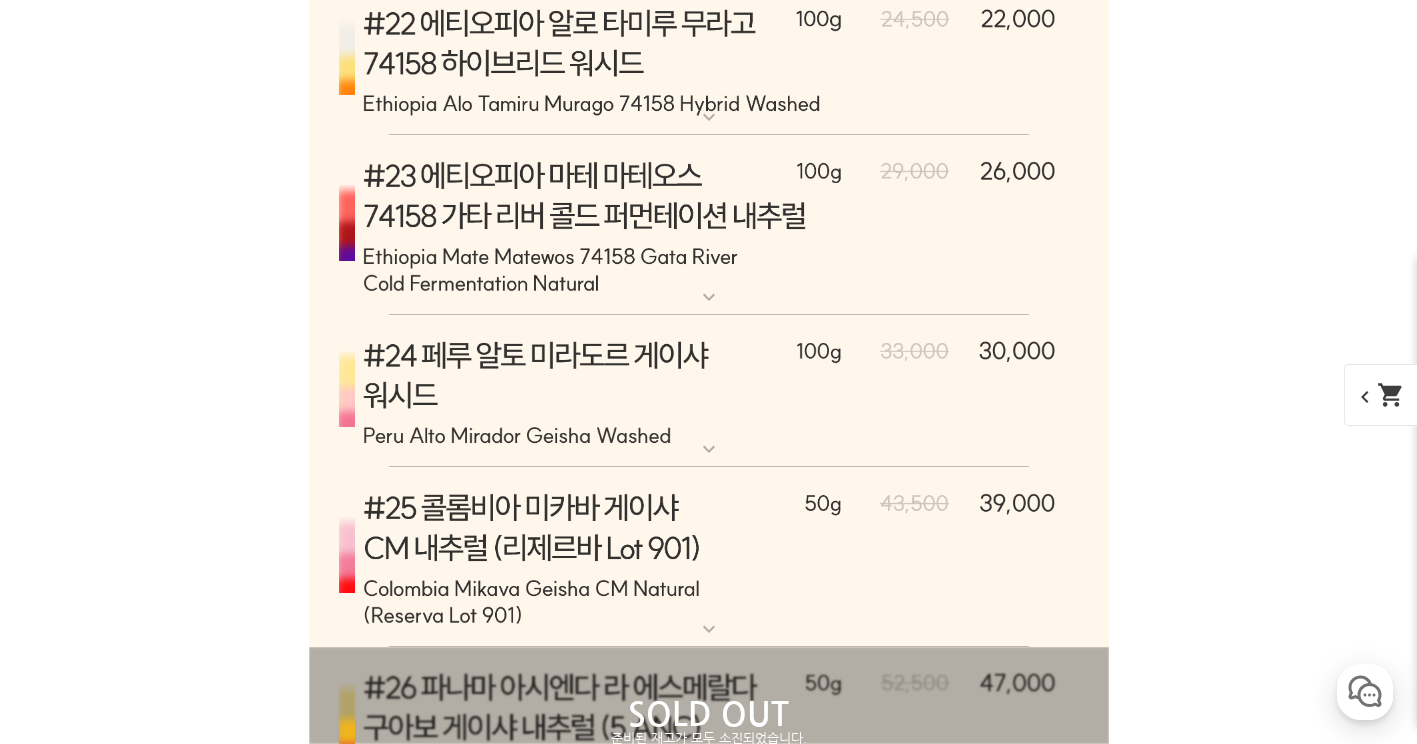click at bounding box center (709, -583) 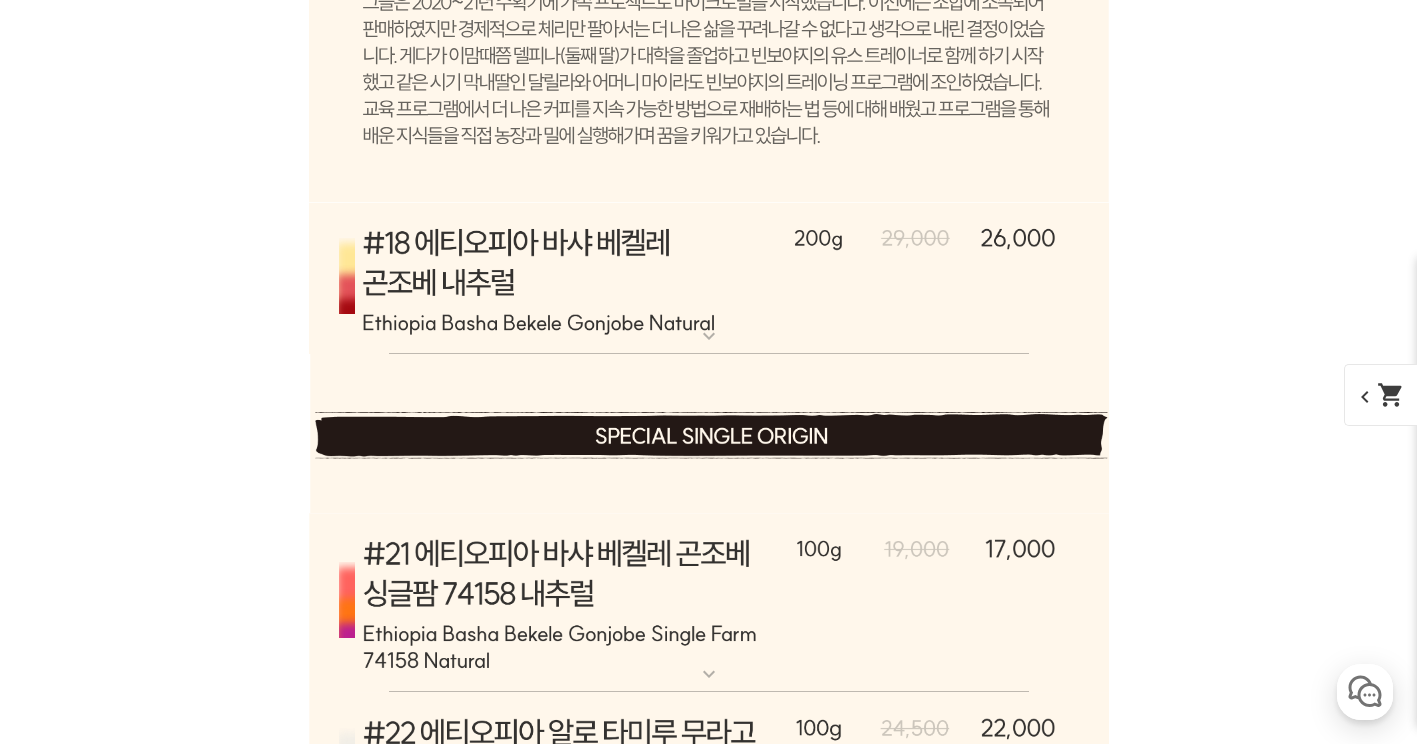 scroll, scrollTop: 11620, scrollLeft: 0, axis: vertical 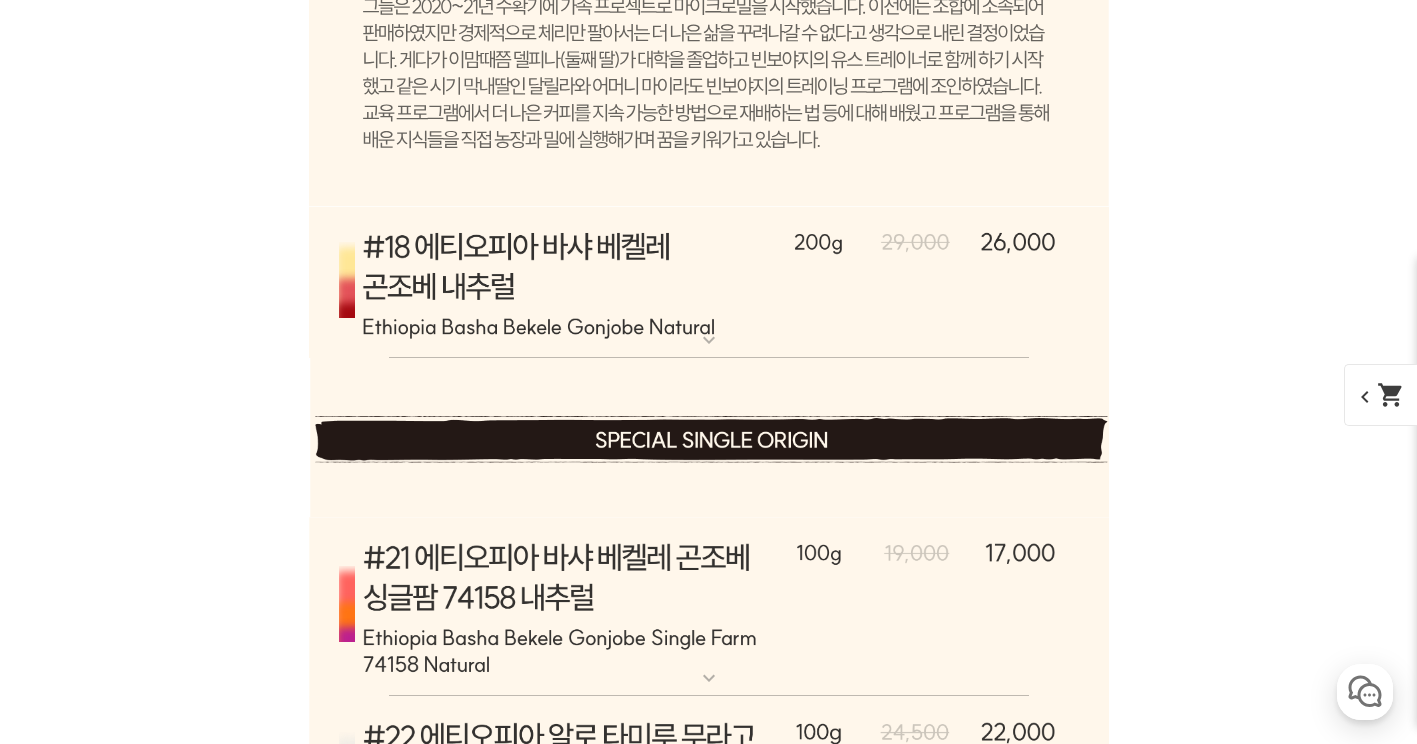 click 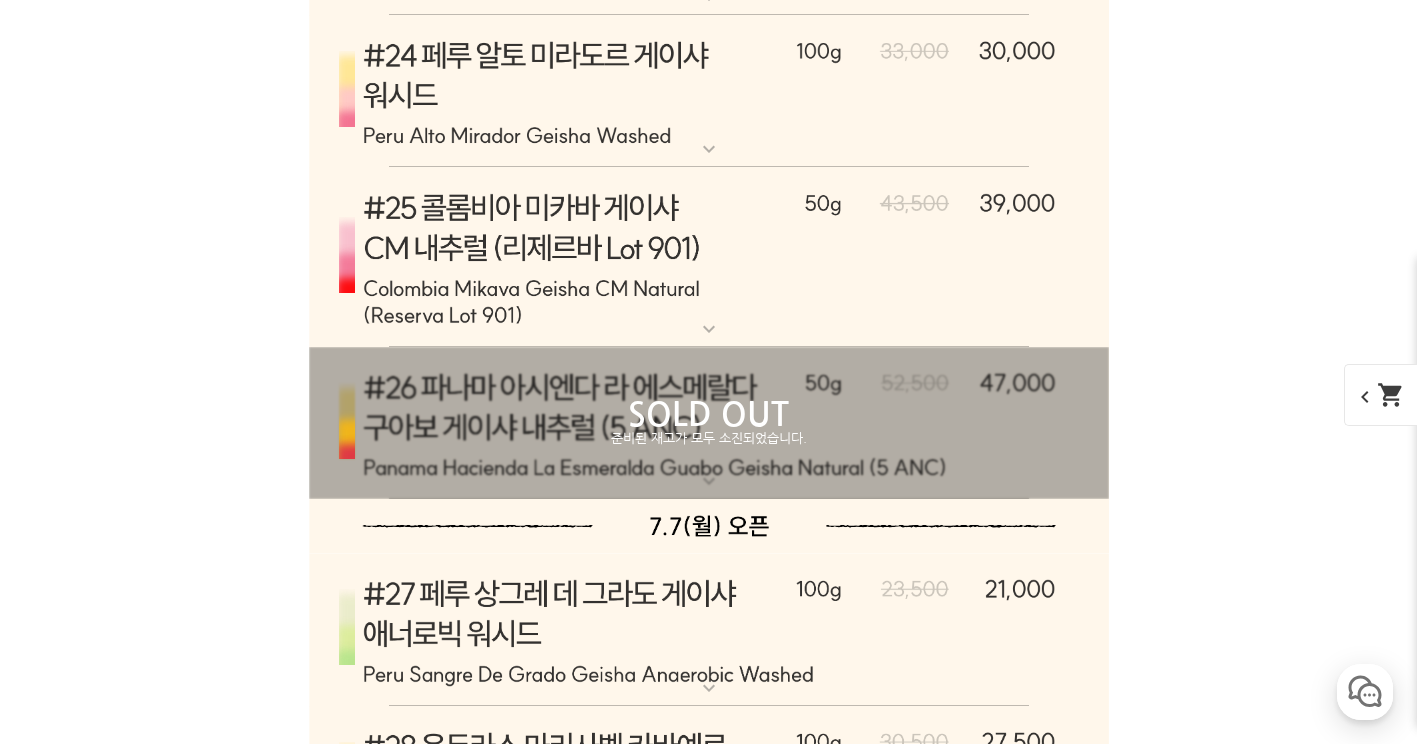 click on "expand_more" at bounding box center [709, -673] 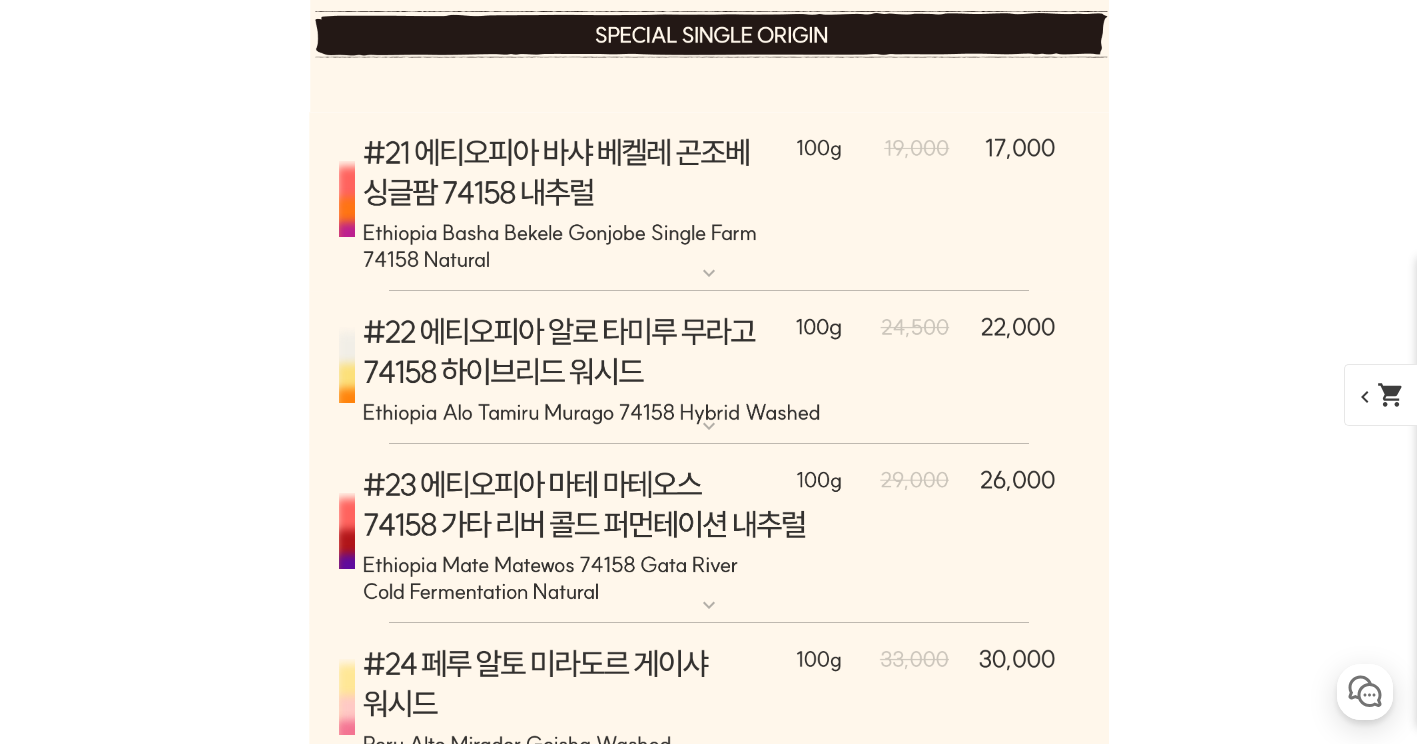 scroll, scrollTop: 11720, scrollLeft: 0, axis: vertical 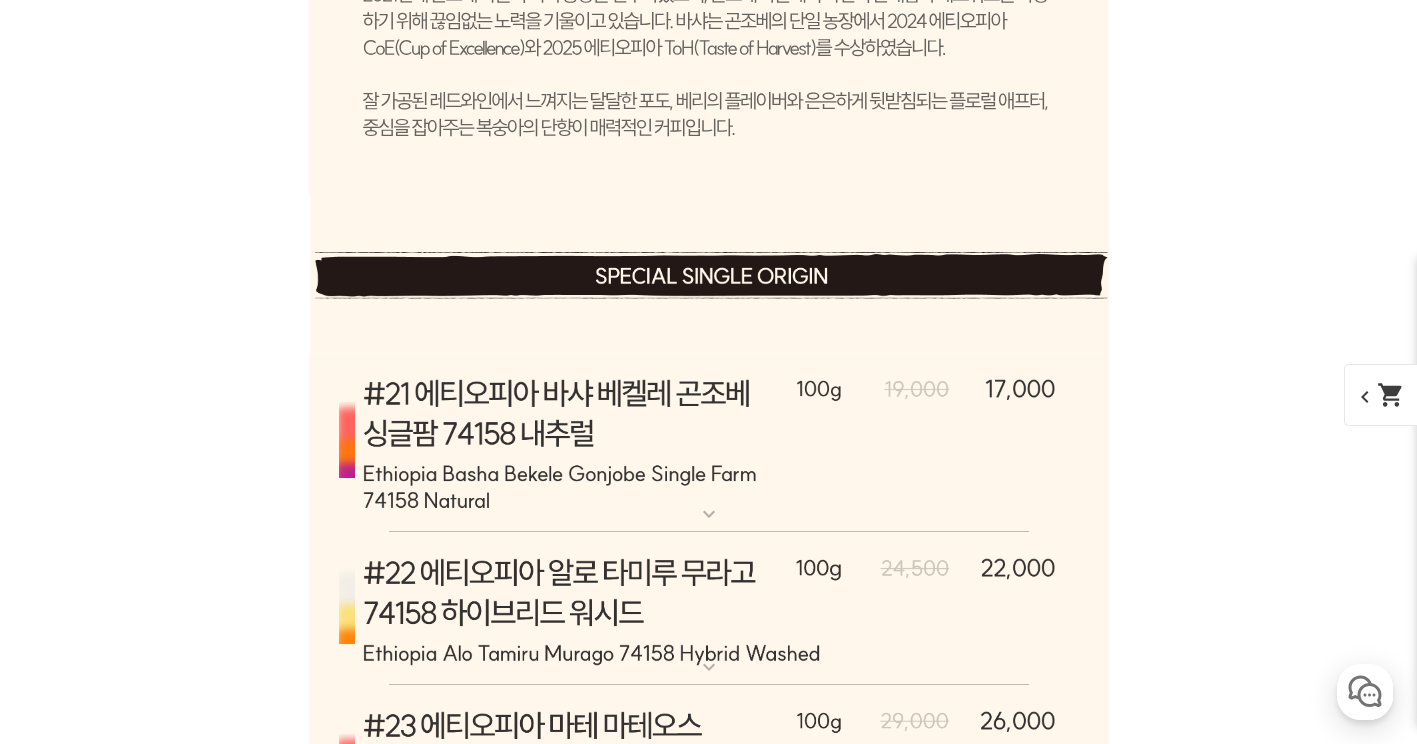 click on "expand_more" at bounding box center (709, -773) 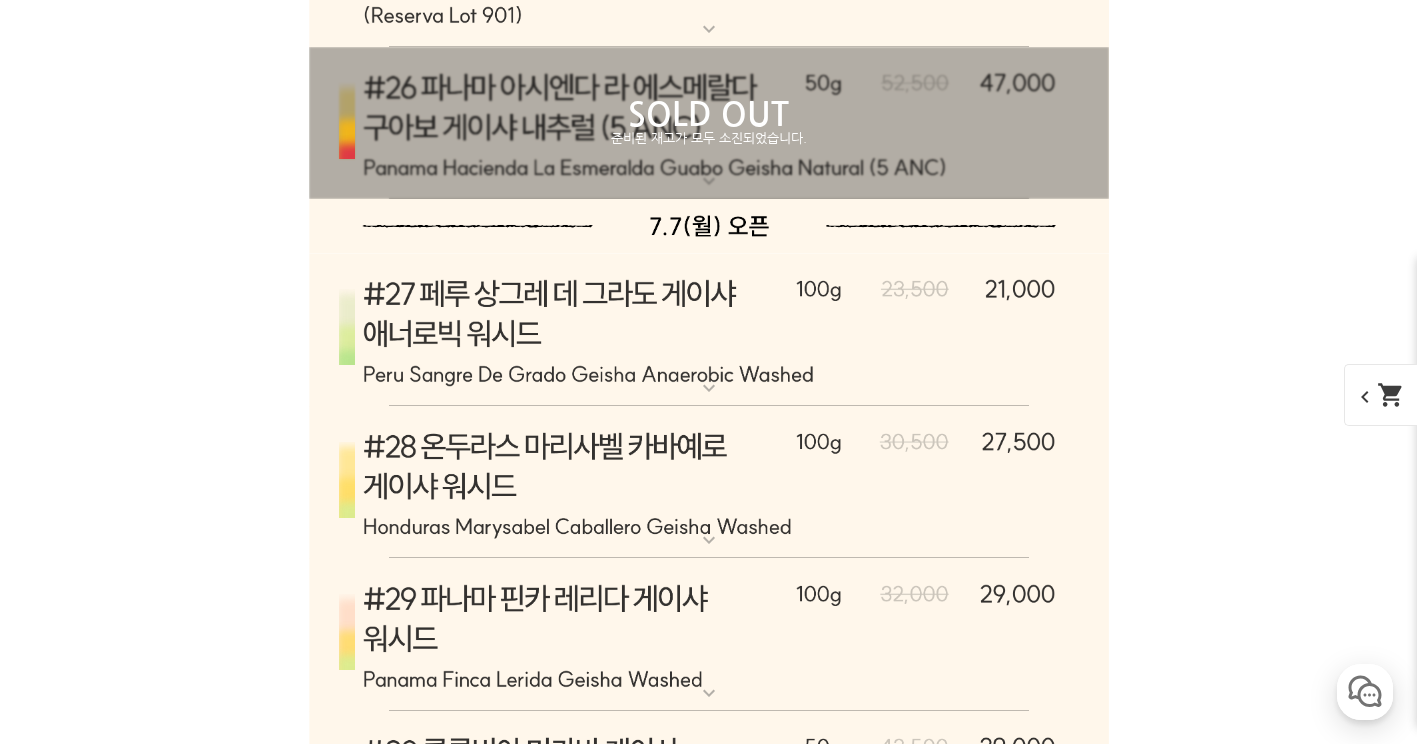 scroll, scrollTop: 12020, scrollLeft: 0, axis: vertical 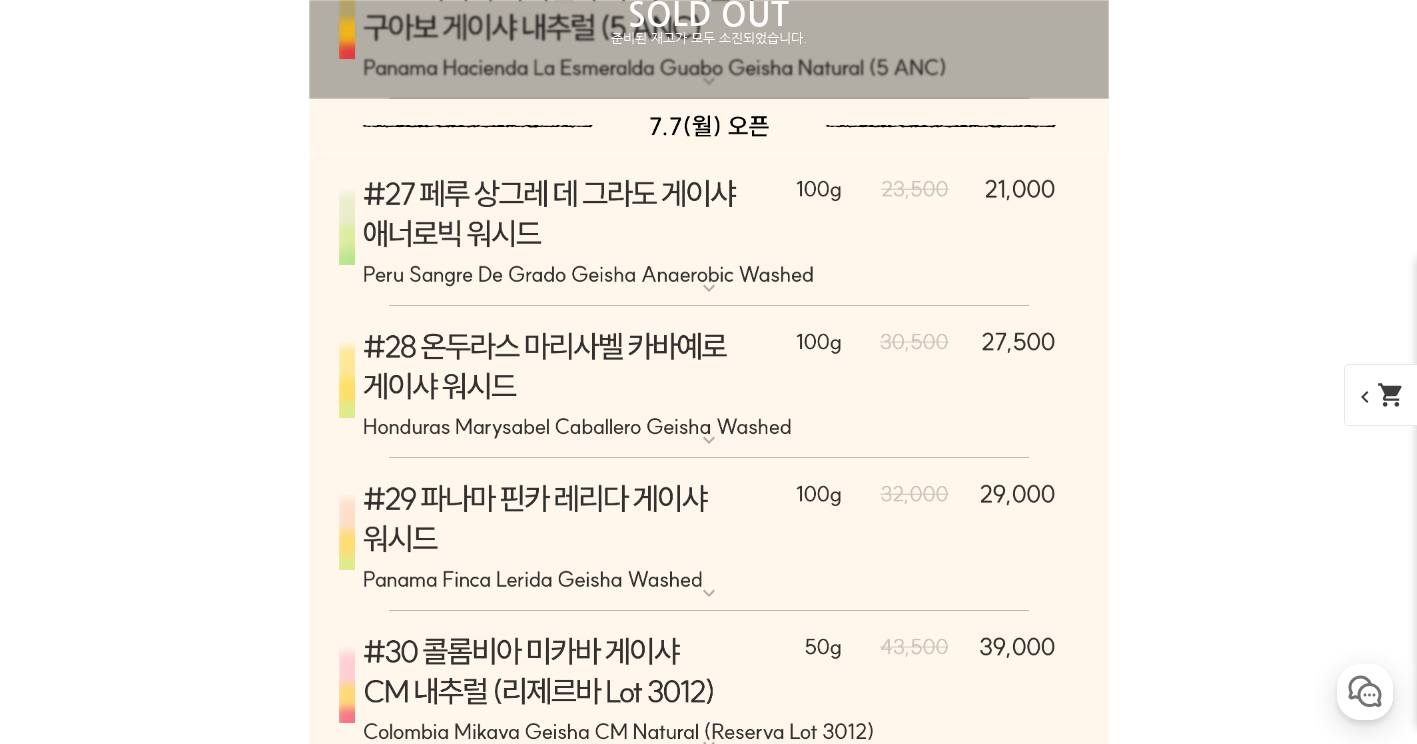 click on "expand_more" at bounding box center (709, -583) 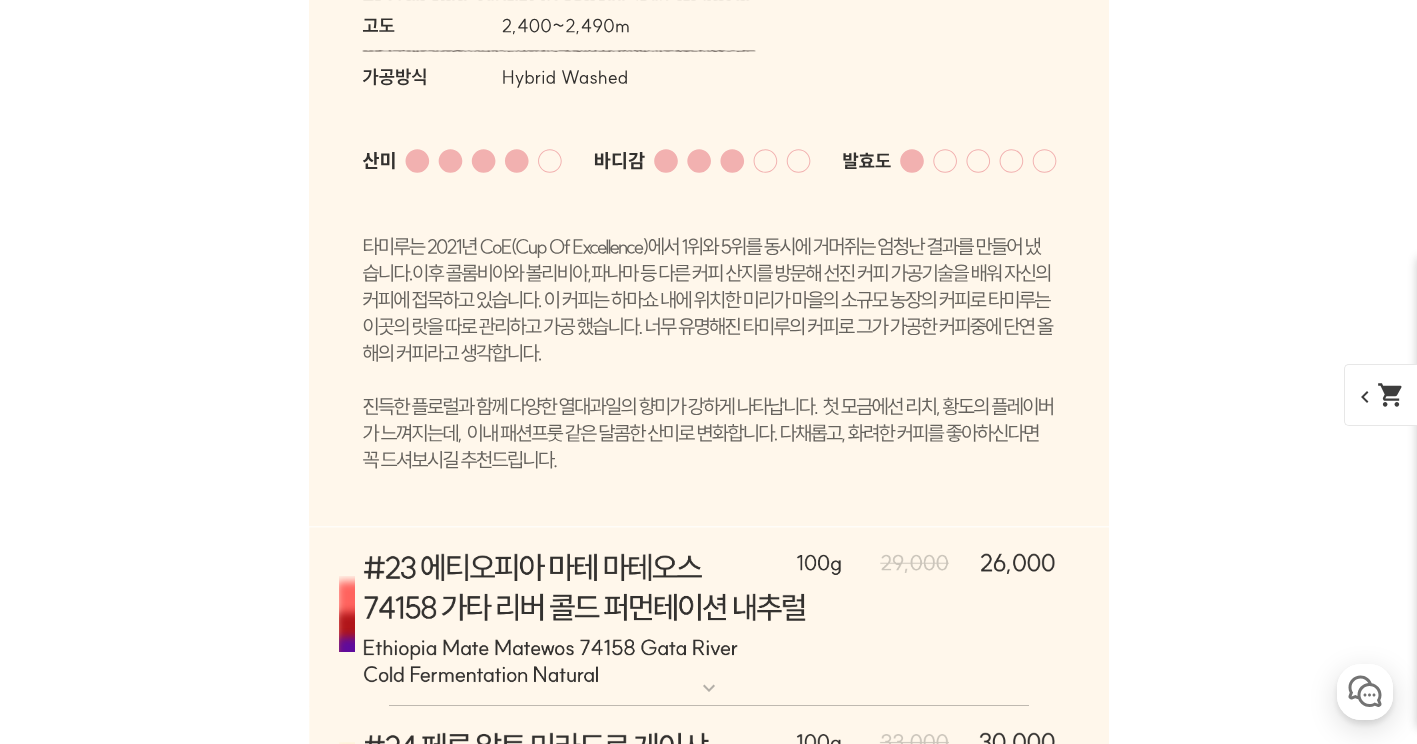 click on "expand_more" at bounding box center [709, -583] 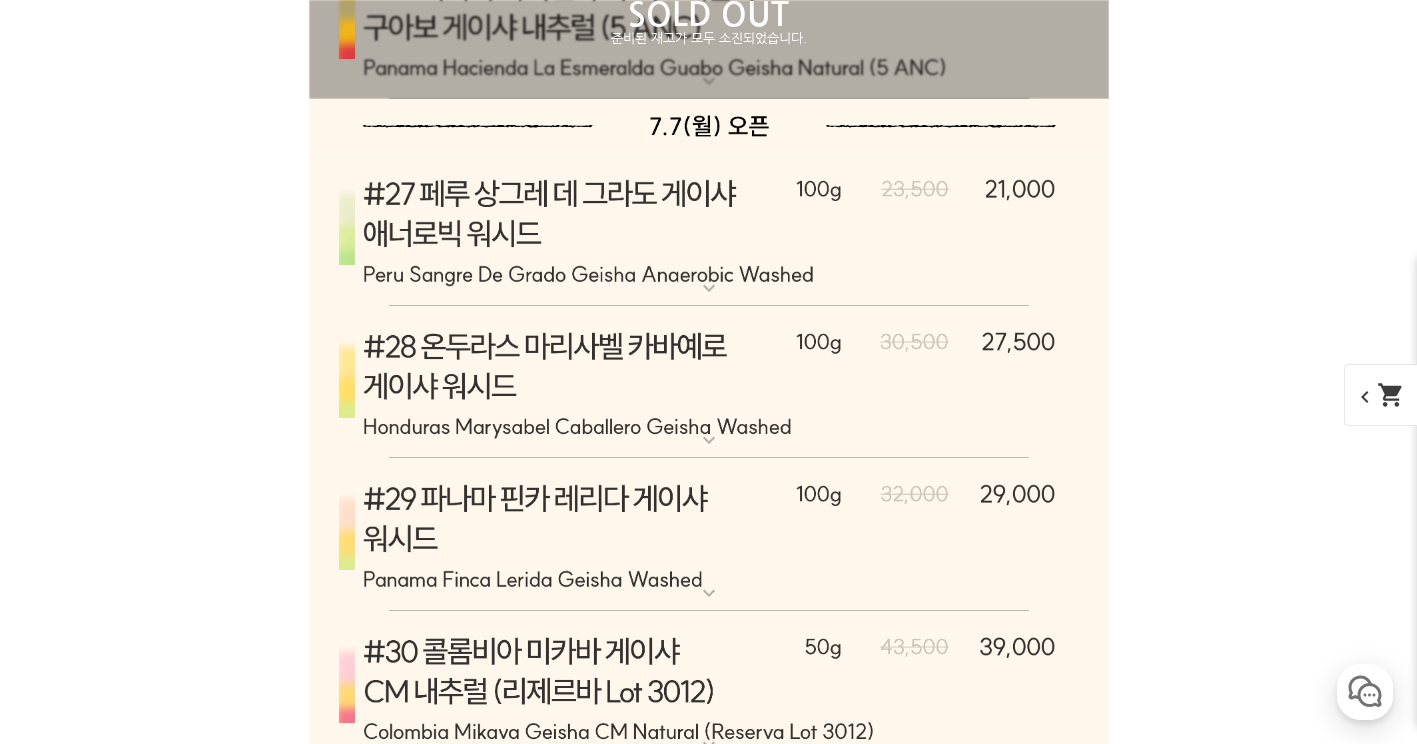 click on "expand_more" at bounding box center (709, -735) 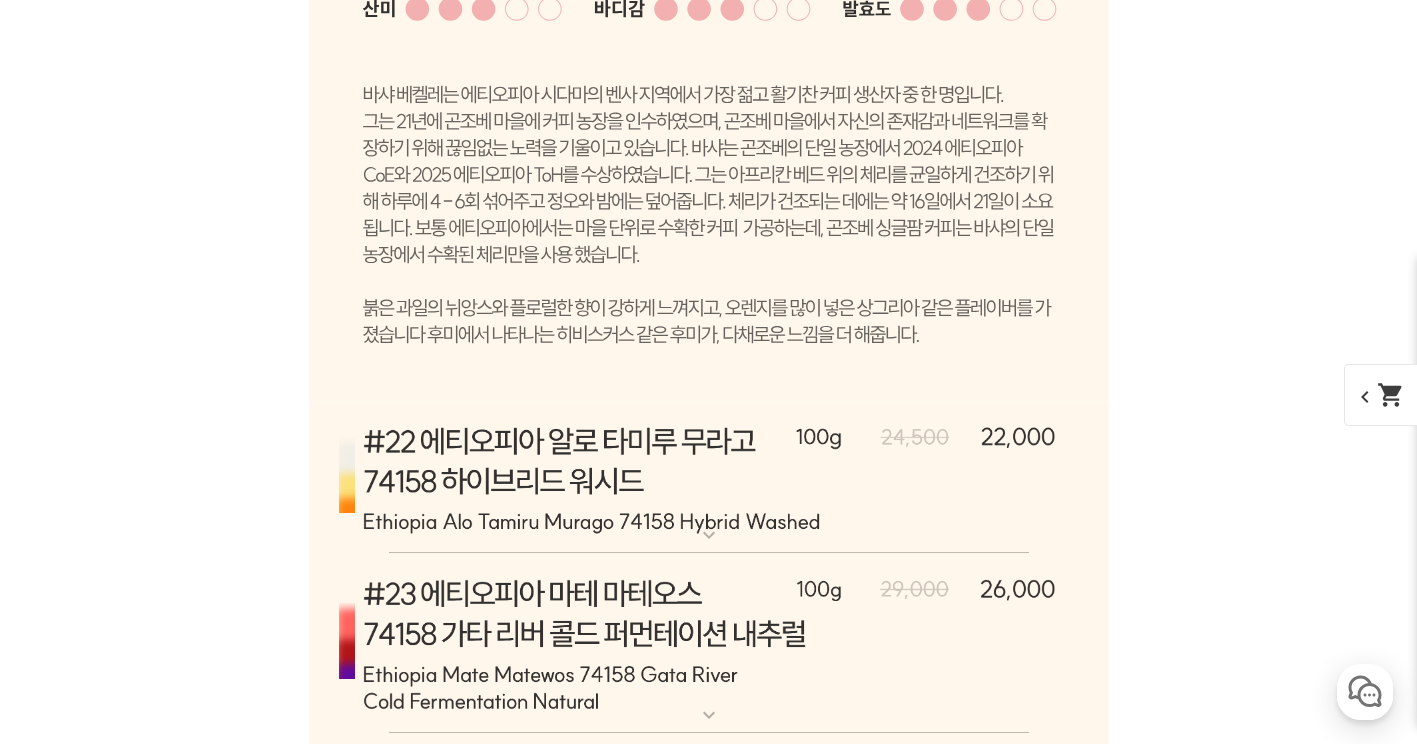 click on "expand_more" at bounding box center (709, -735) 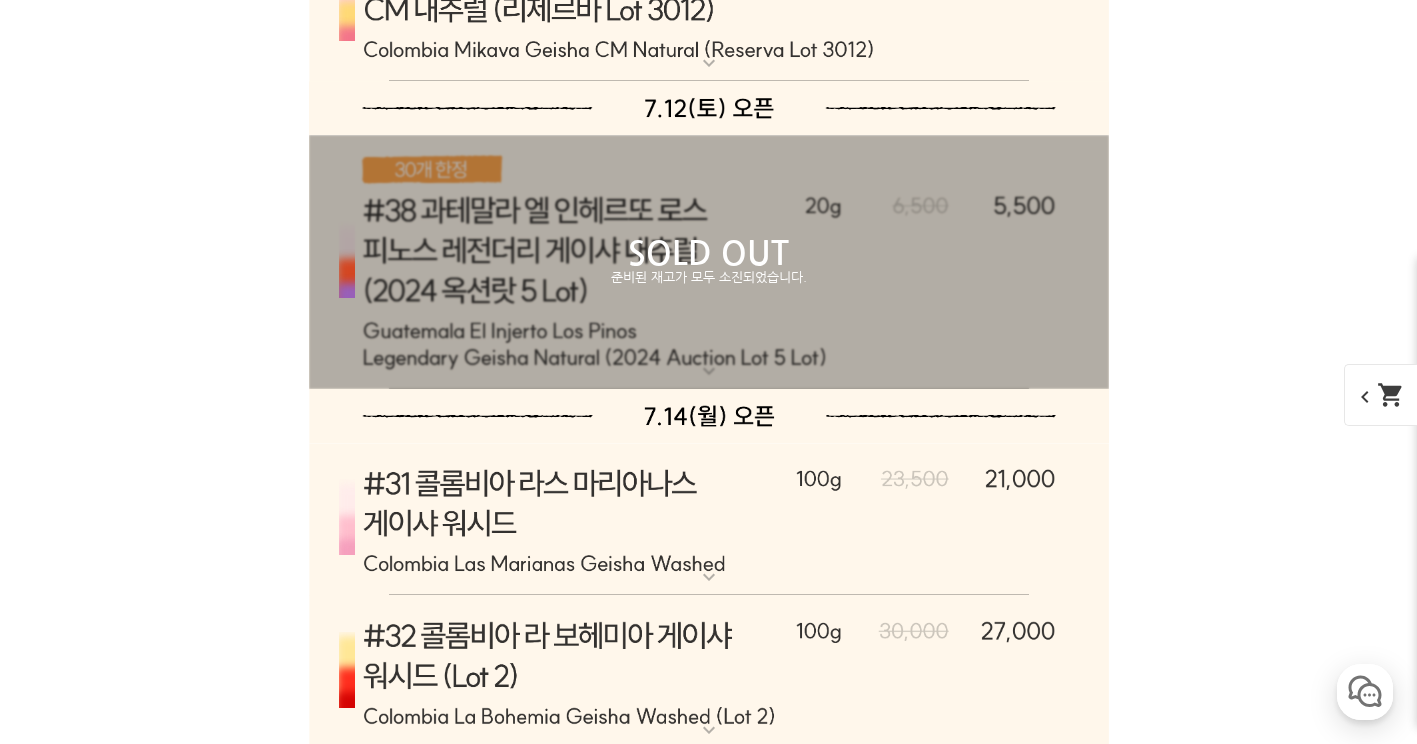 scroll, scrollTop: 12720, scrollLeft: 0, axis: vertical 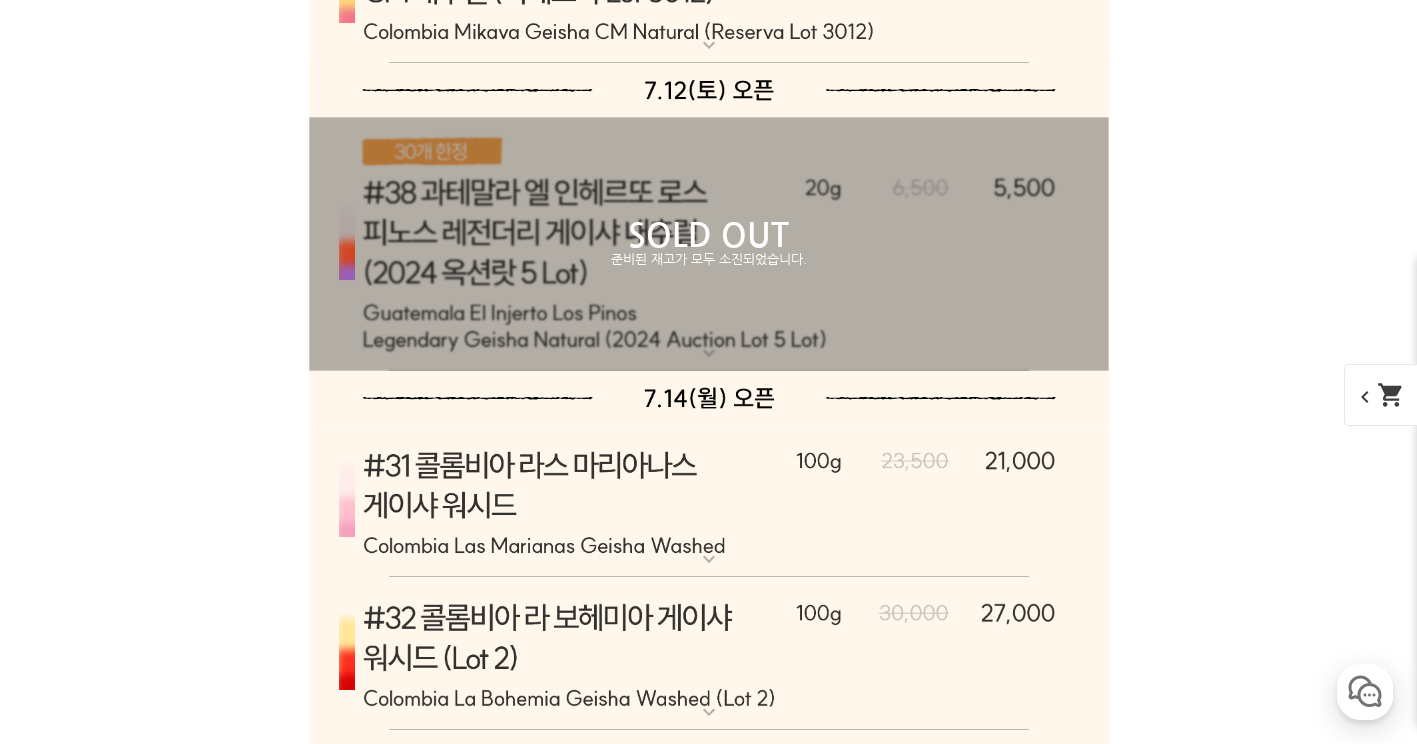 click at bounding box center (709, -843) 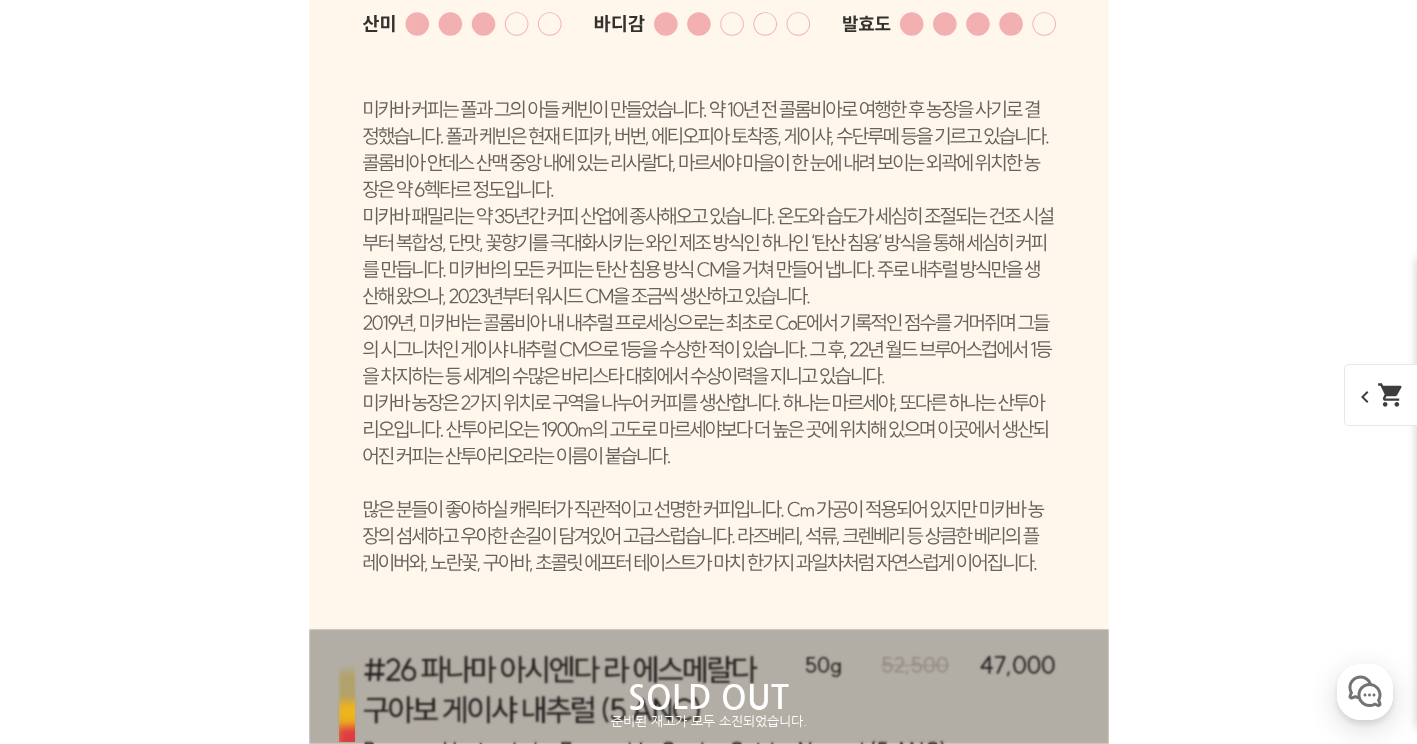 click at bounding box center (709, -843) 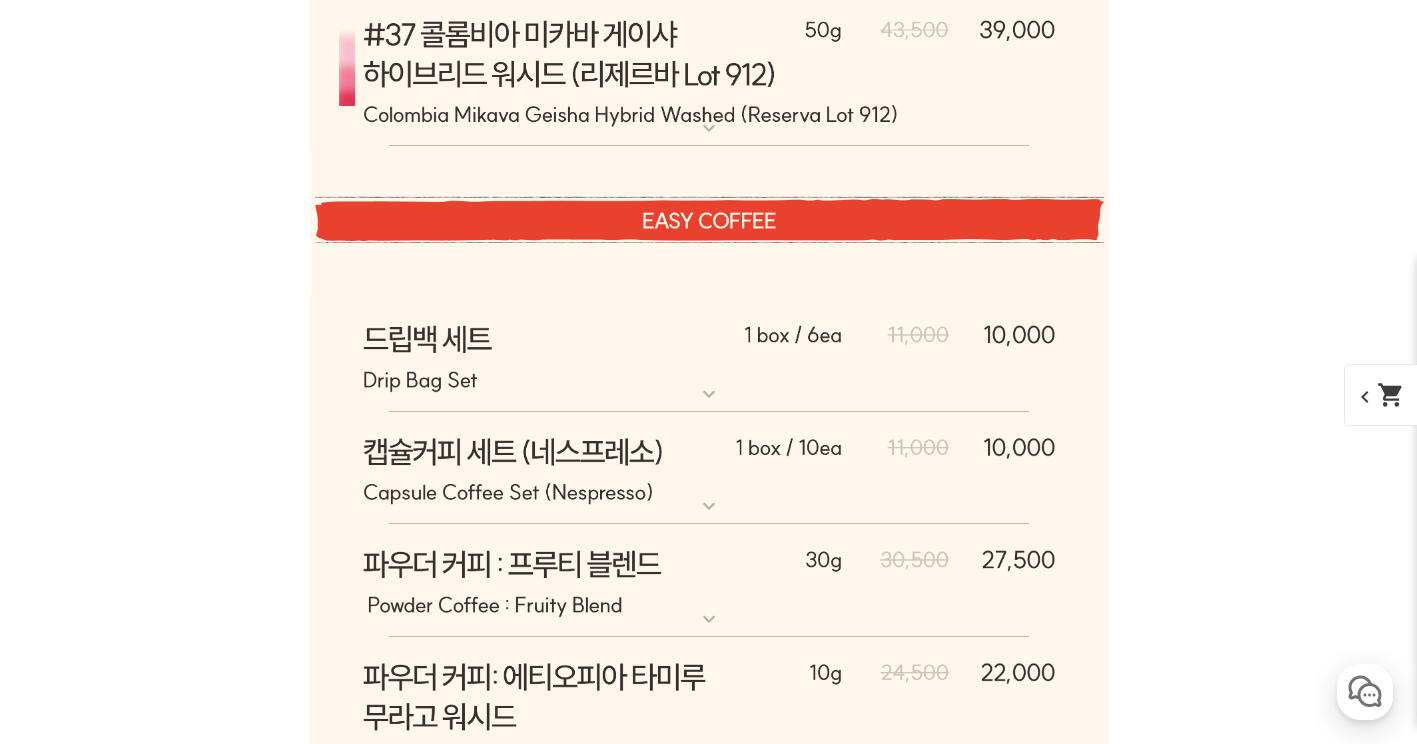 scroll, scrollTop: 14020, scrollLeft: 0, axis: vertical 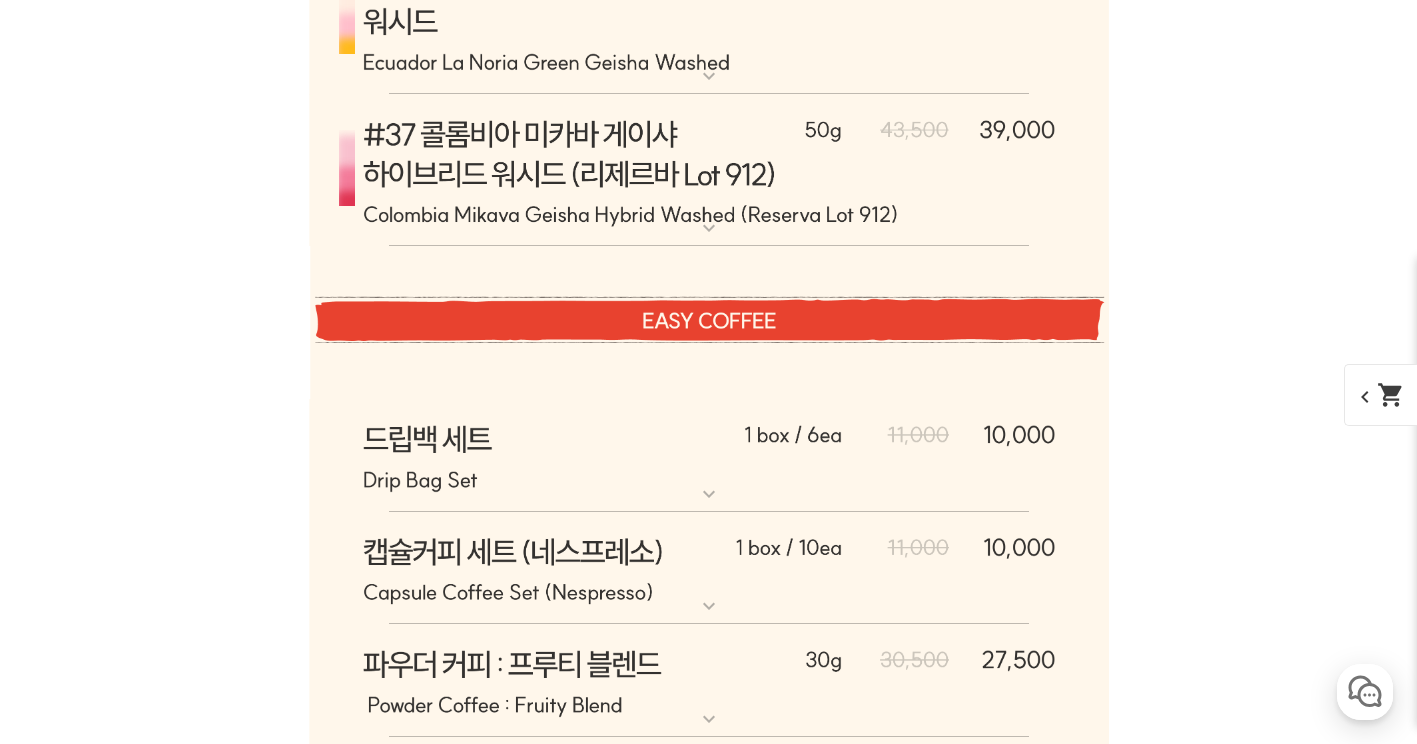 click at bounding box center (709, -493) 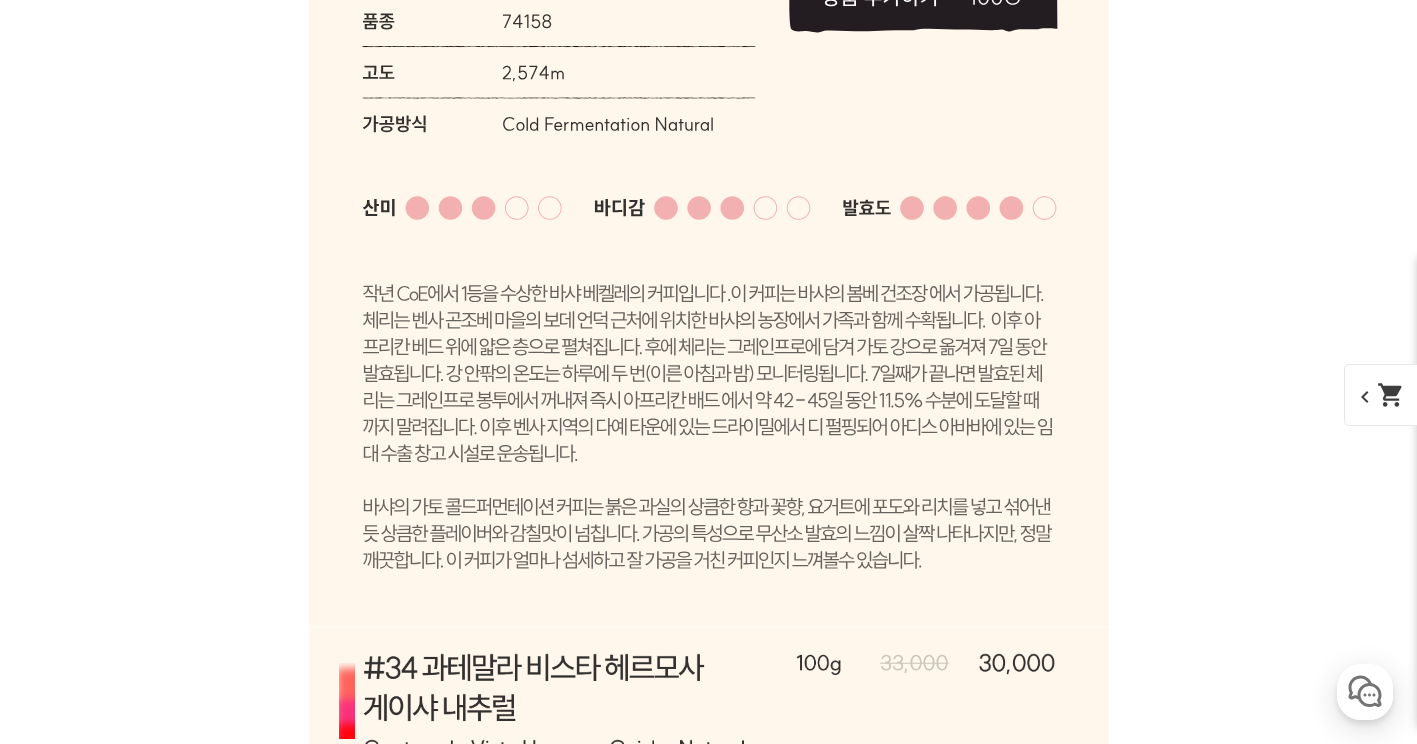 click at bounding box center (709, -593) 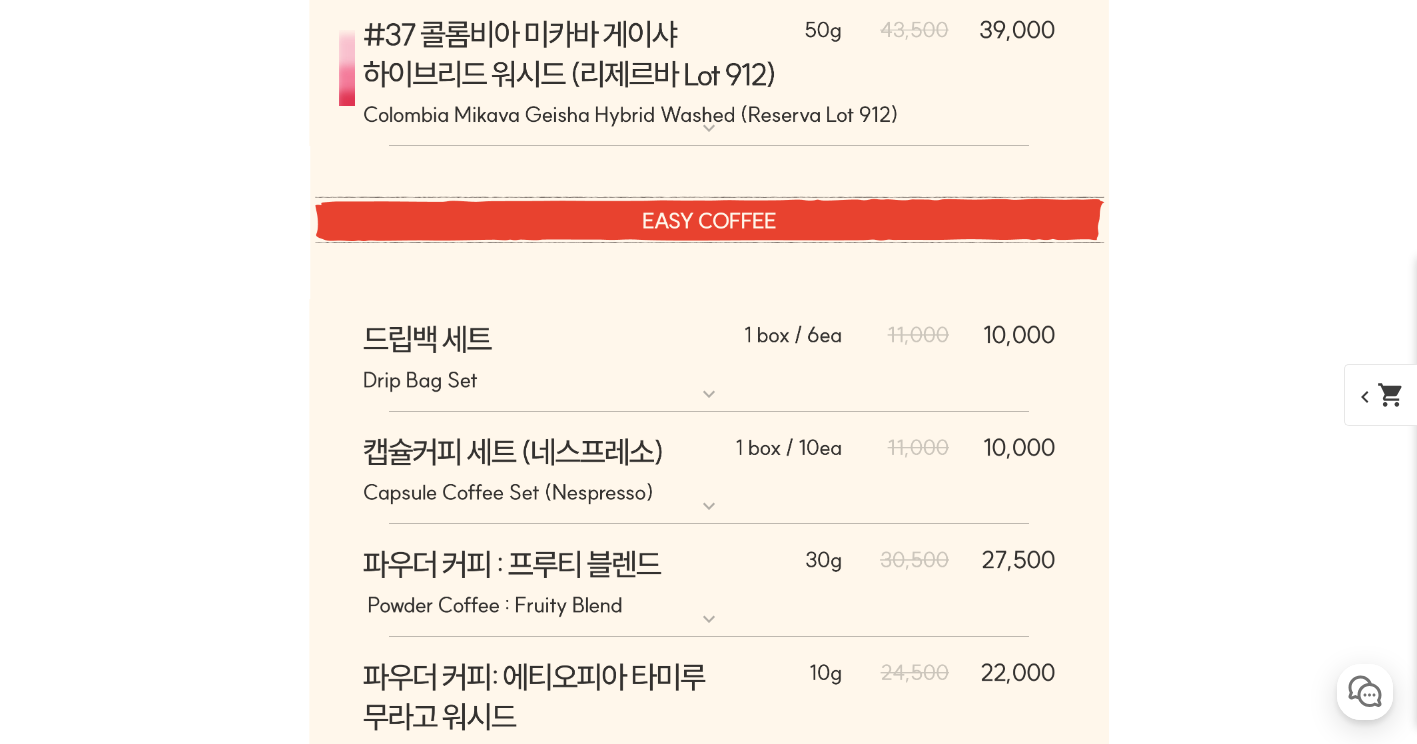scroll, scrollTop: 14020, scrollLeft: 0, axis: vertical 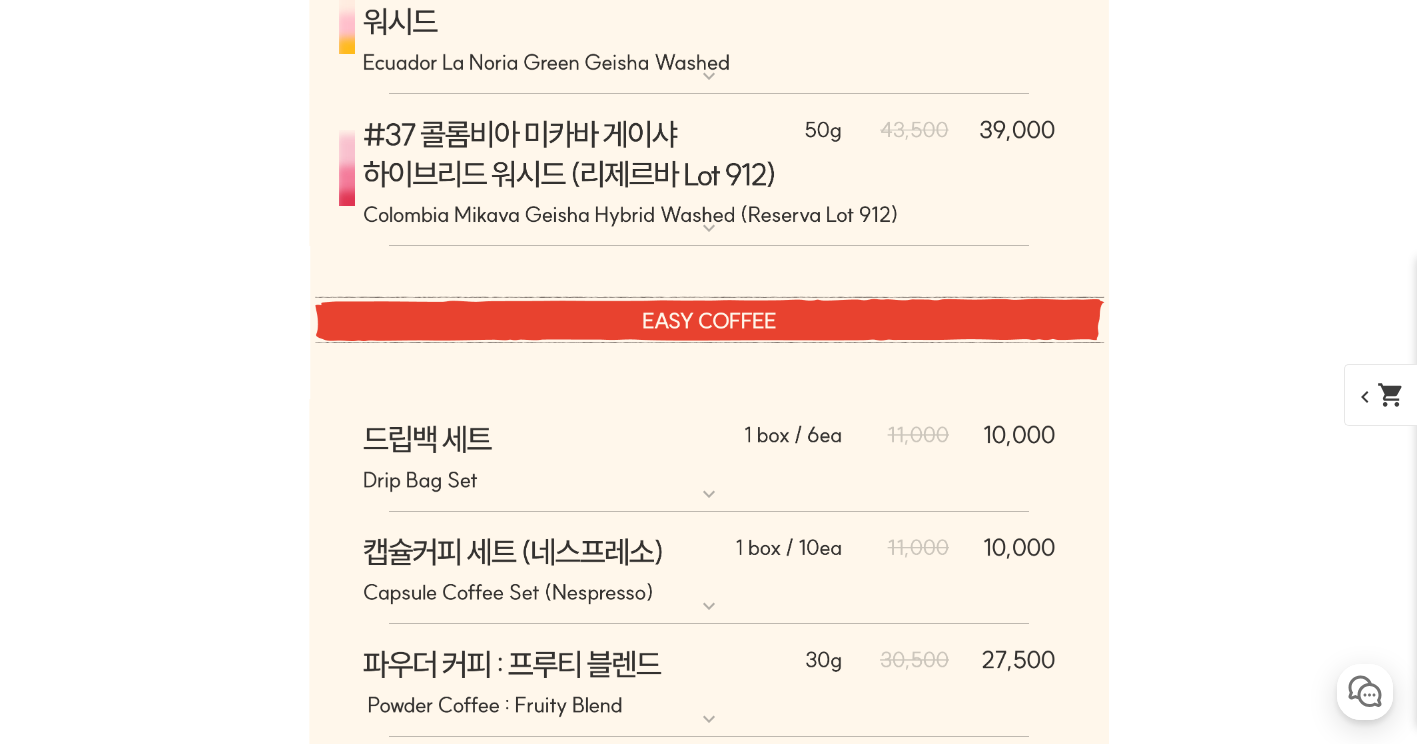 click at bounding box center (709, -646) 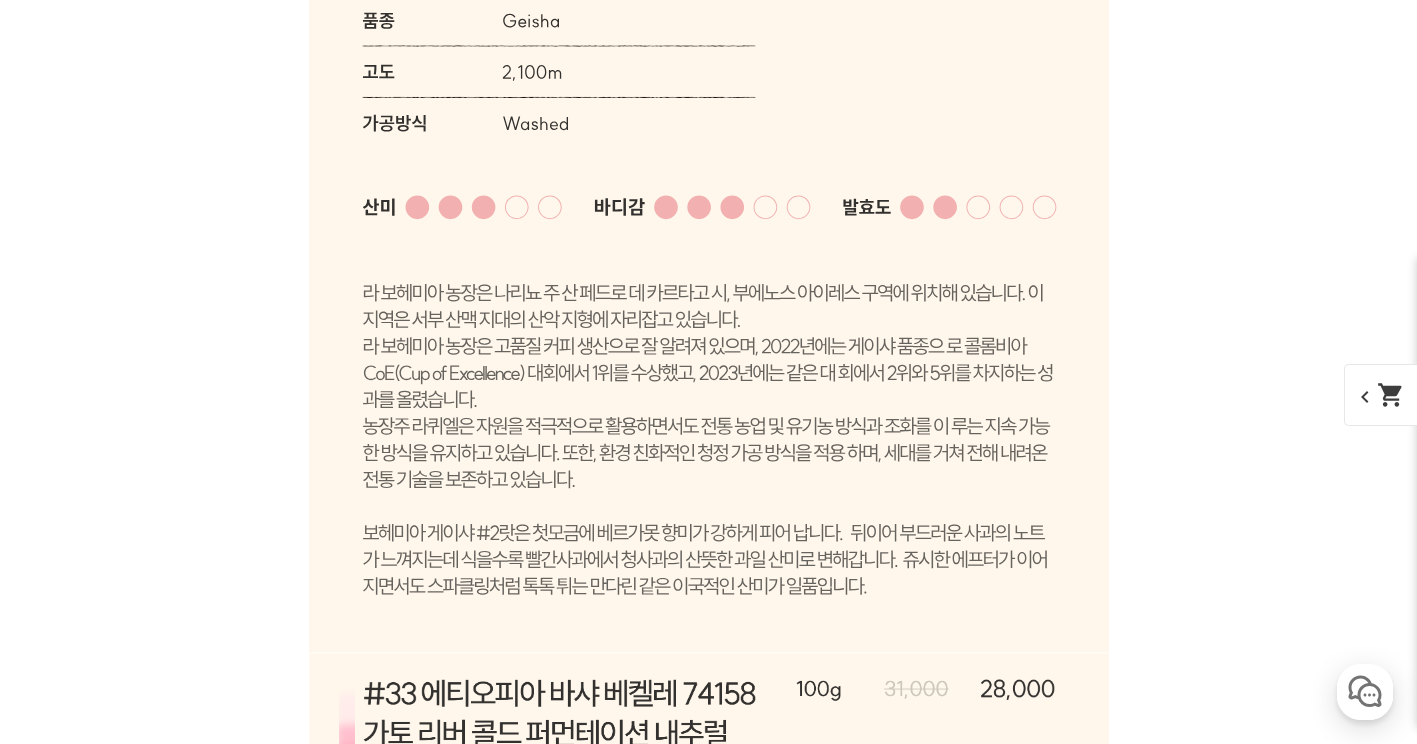 click at bounding box center (709, -798) 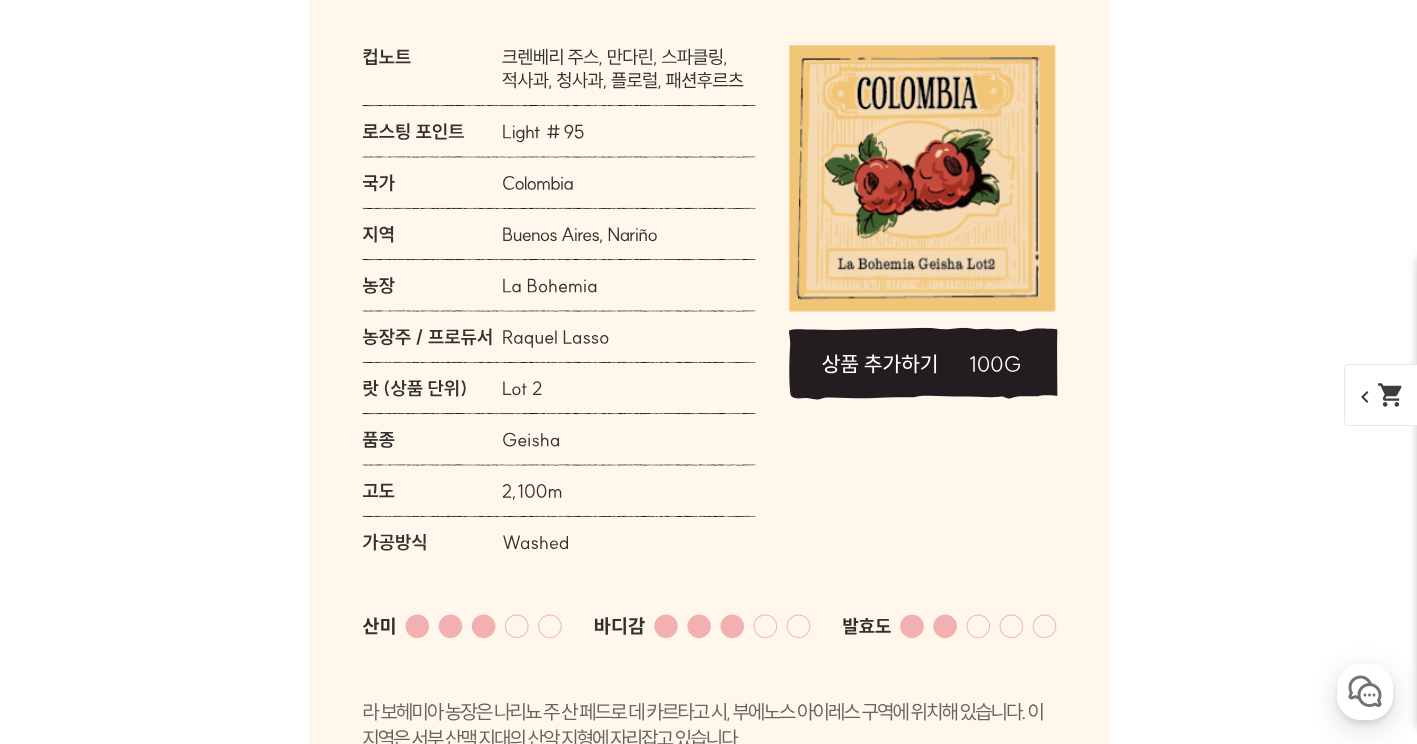 scroll, scrollTop: 14720, scrollLeft: 0, axis: vertical 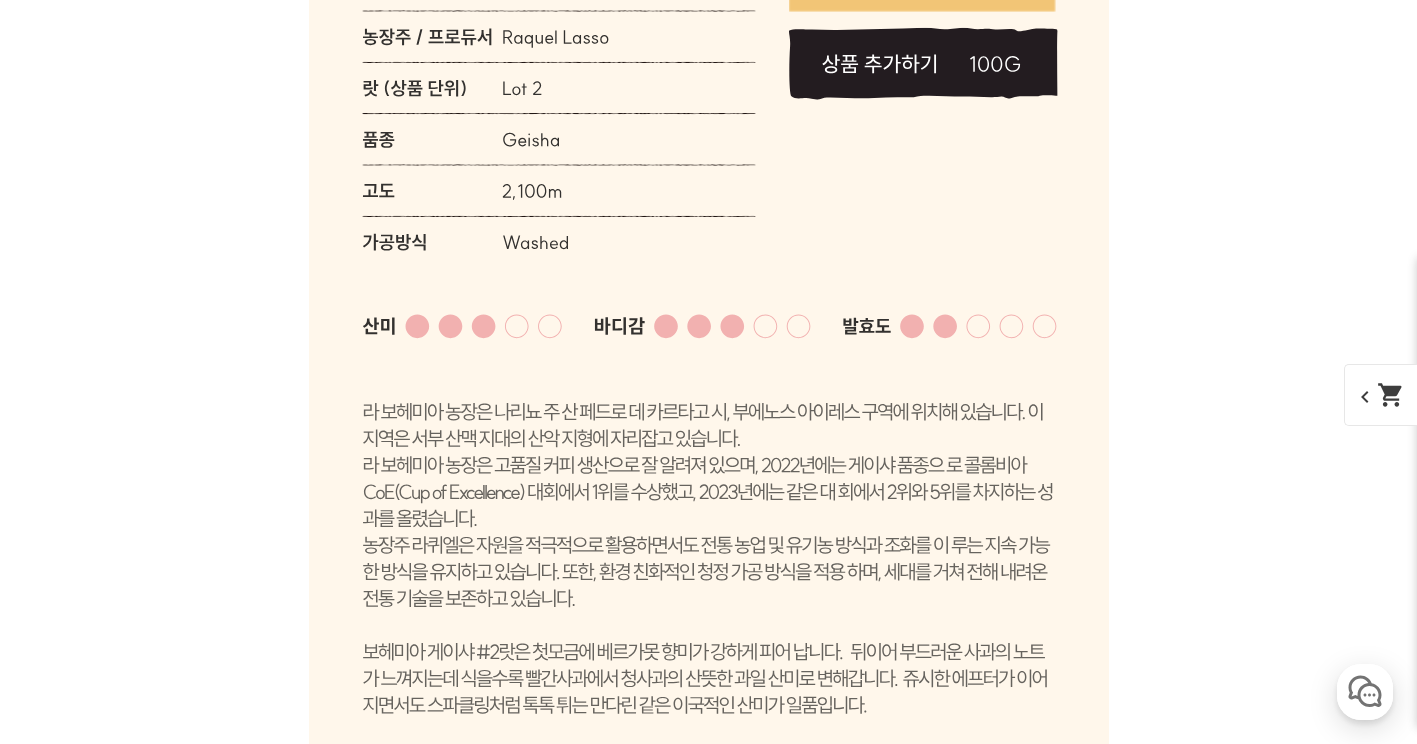 click at bounding box center [709, -526] 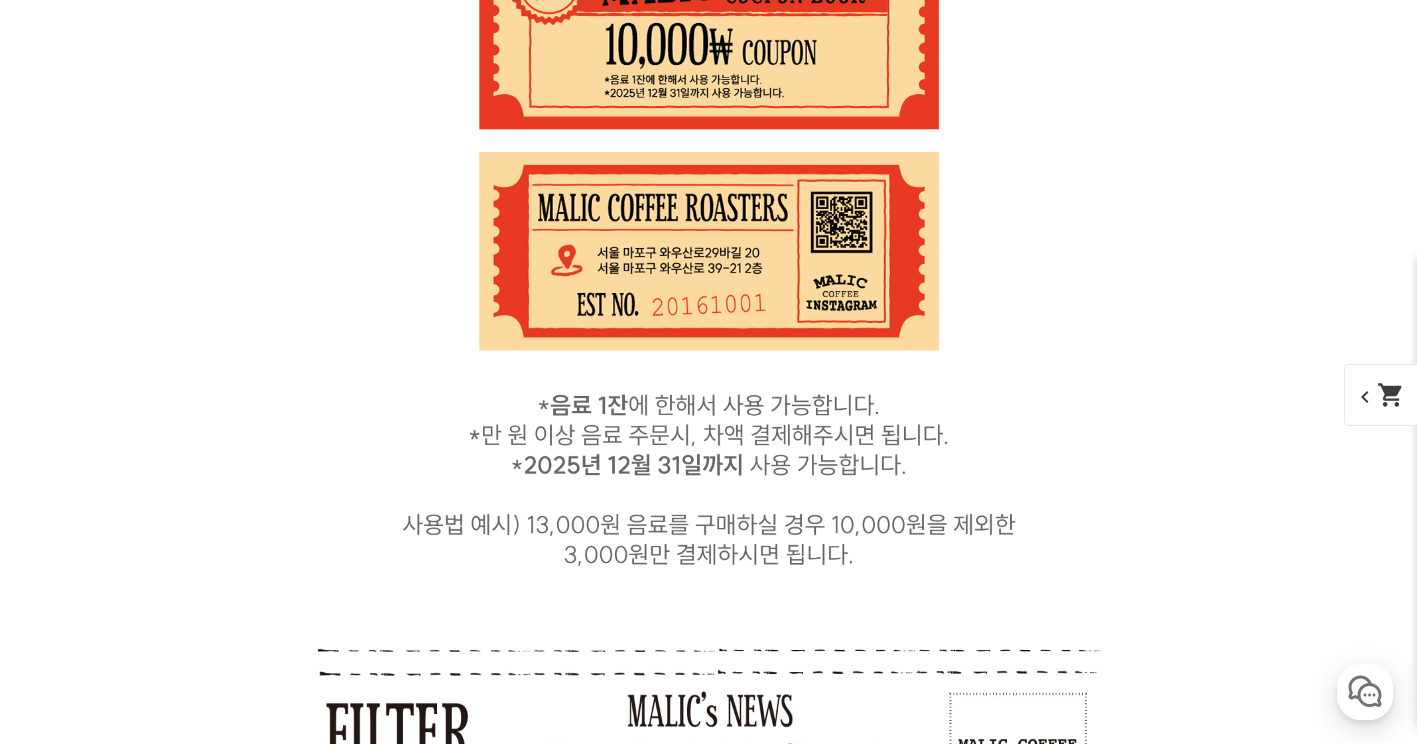 scroll, scrollTop: 28520, scrollLeft: 0, axis: vertical 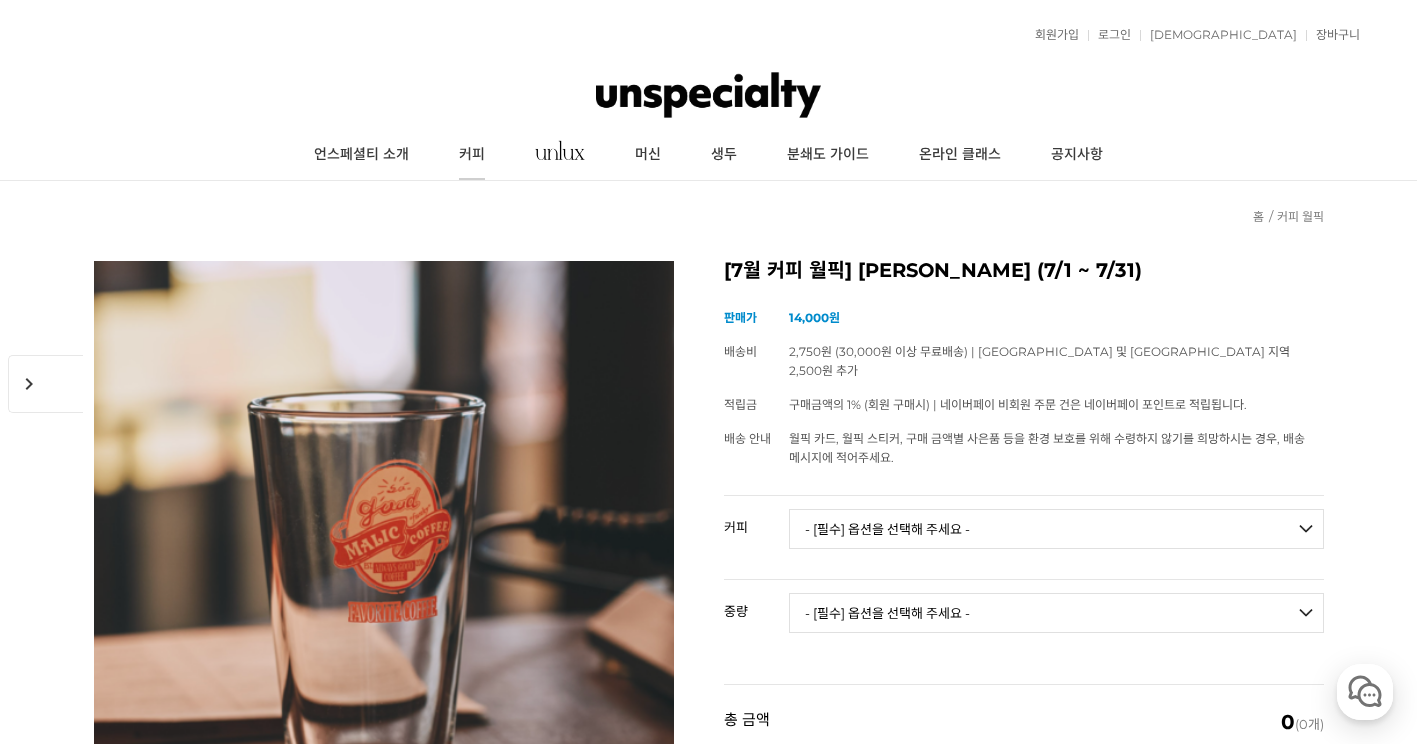 click on "커피" at bounding box center [472, 155] 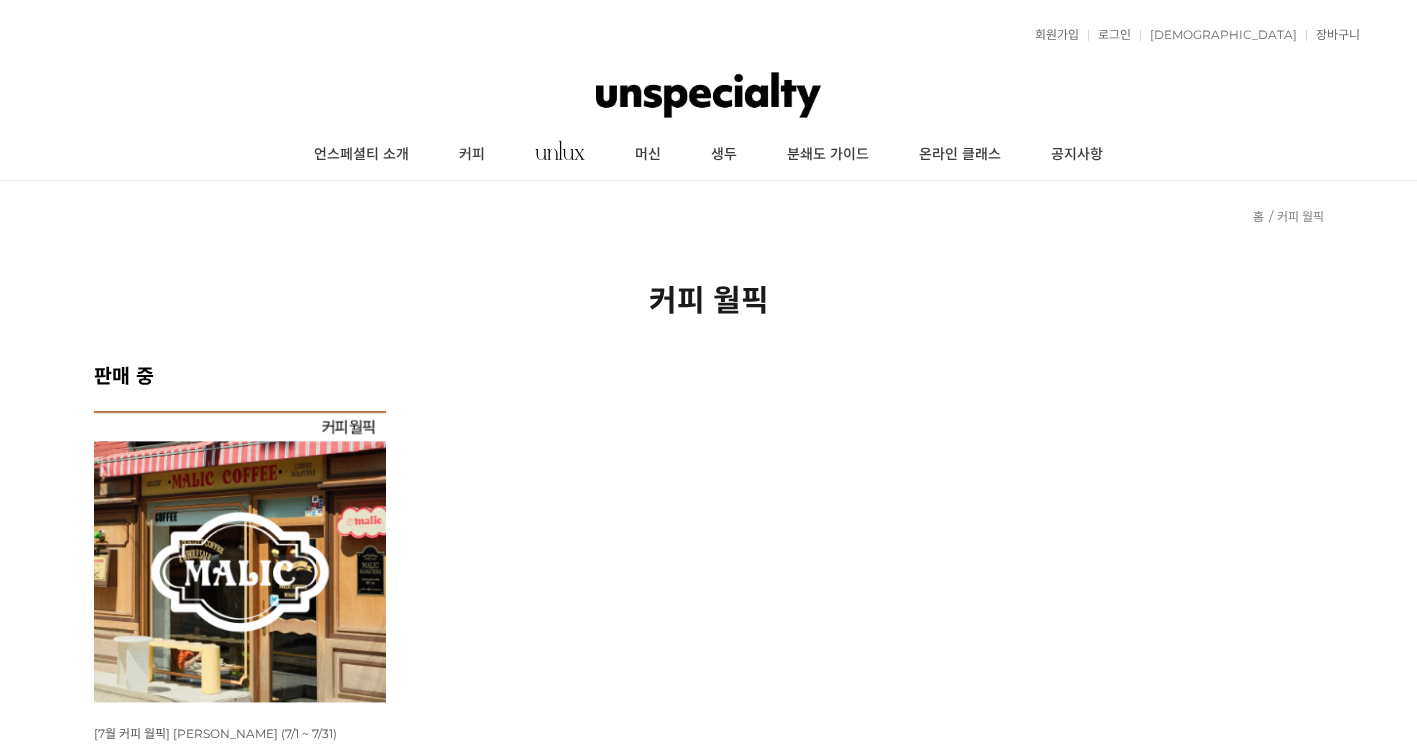 scroll, scrollTop: 0, scrollLeft: 0, axis: both 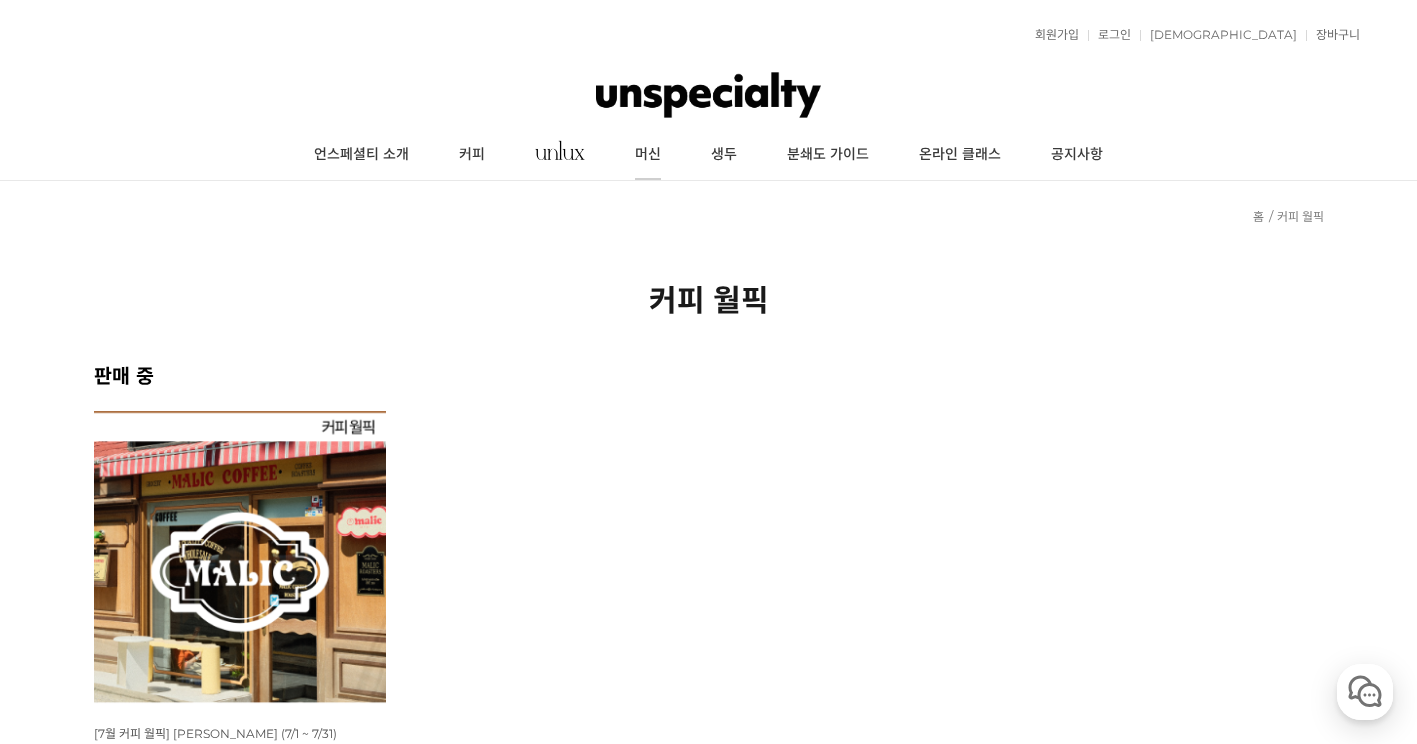 click on "머신" at bounding box center (648, 155) 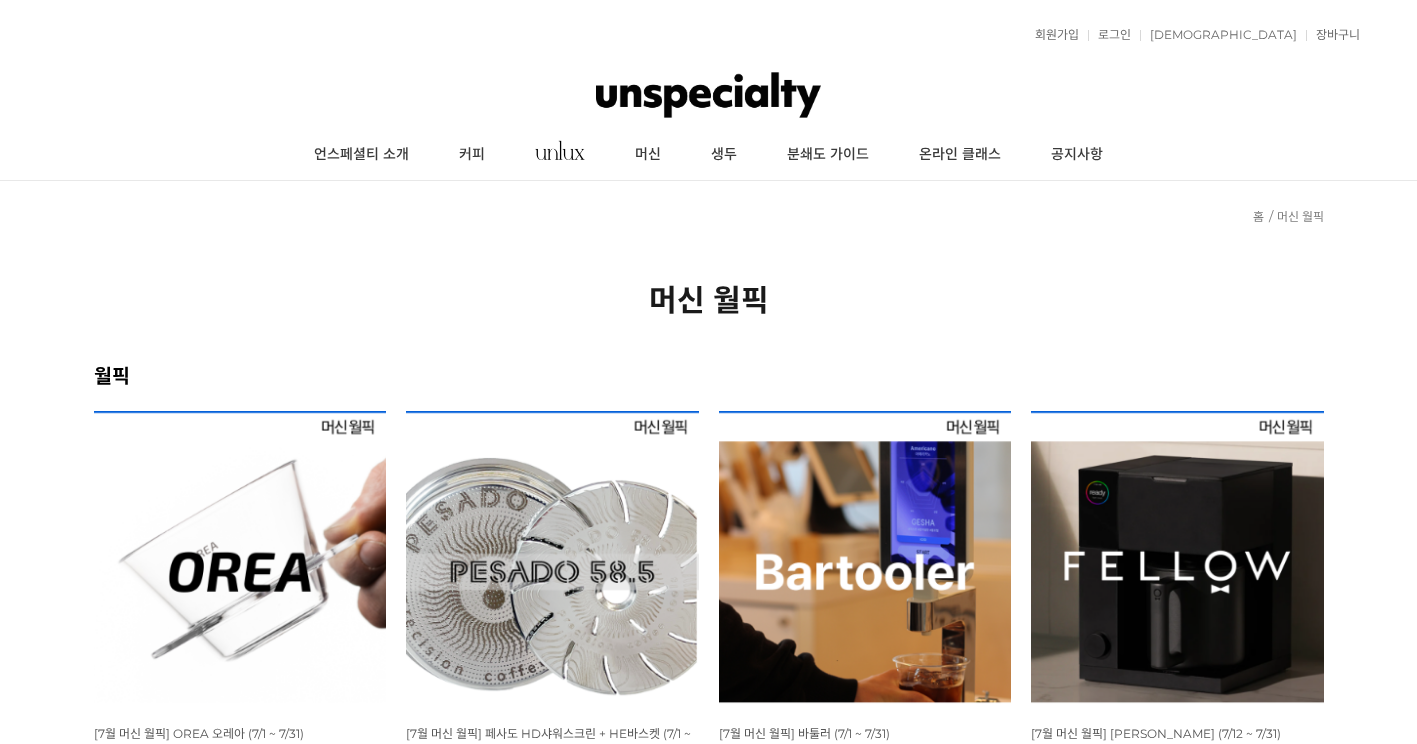 scroll, scrollTop: 99, scrollLeft: 0, axis: vertical 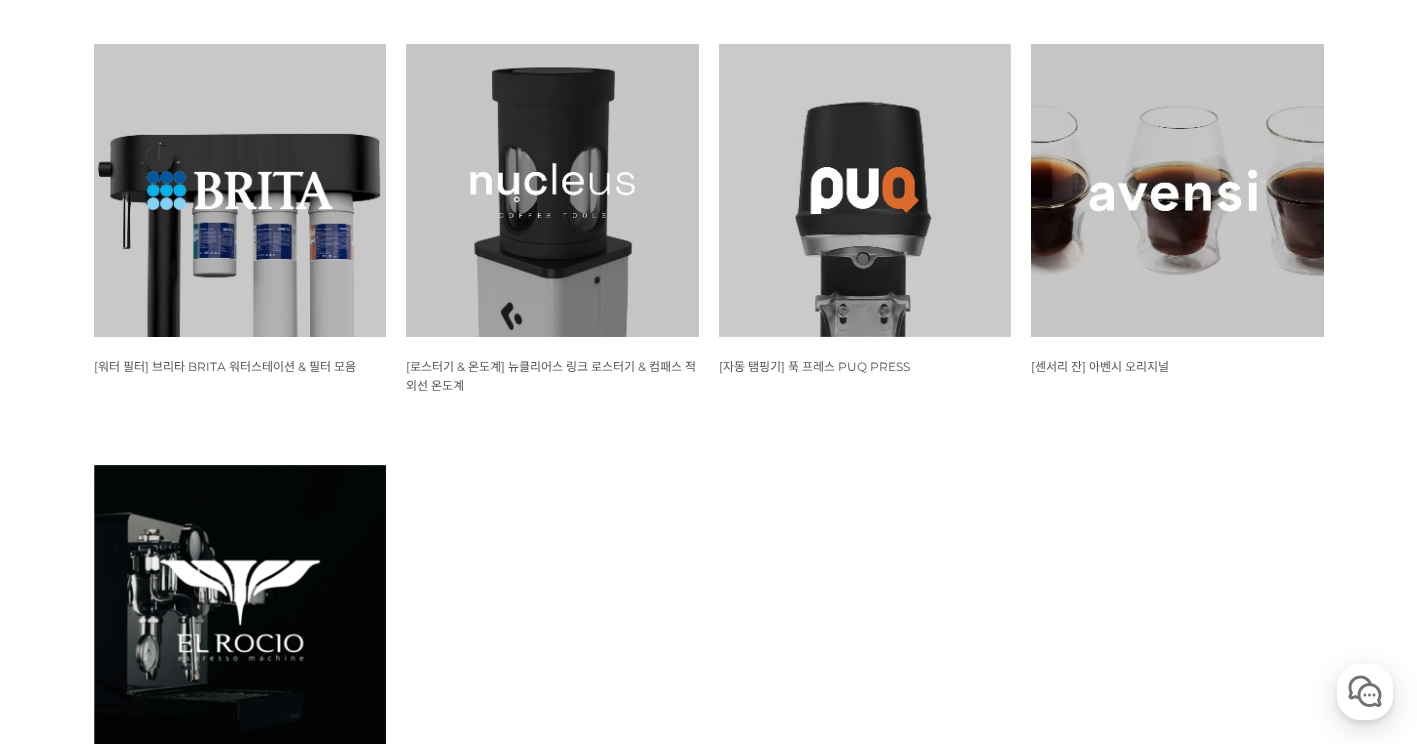 click at bounding box center (240, 190) 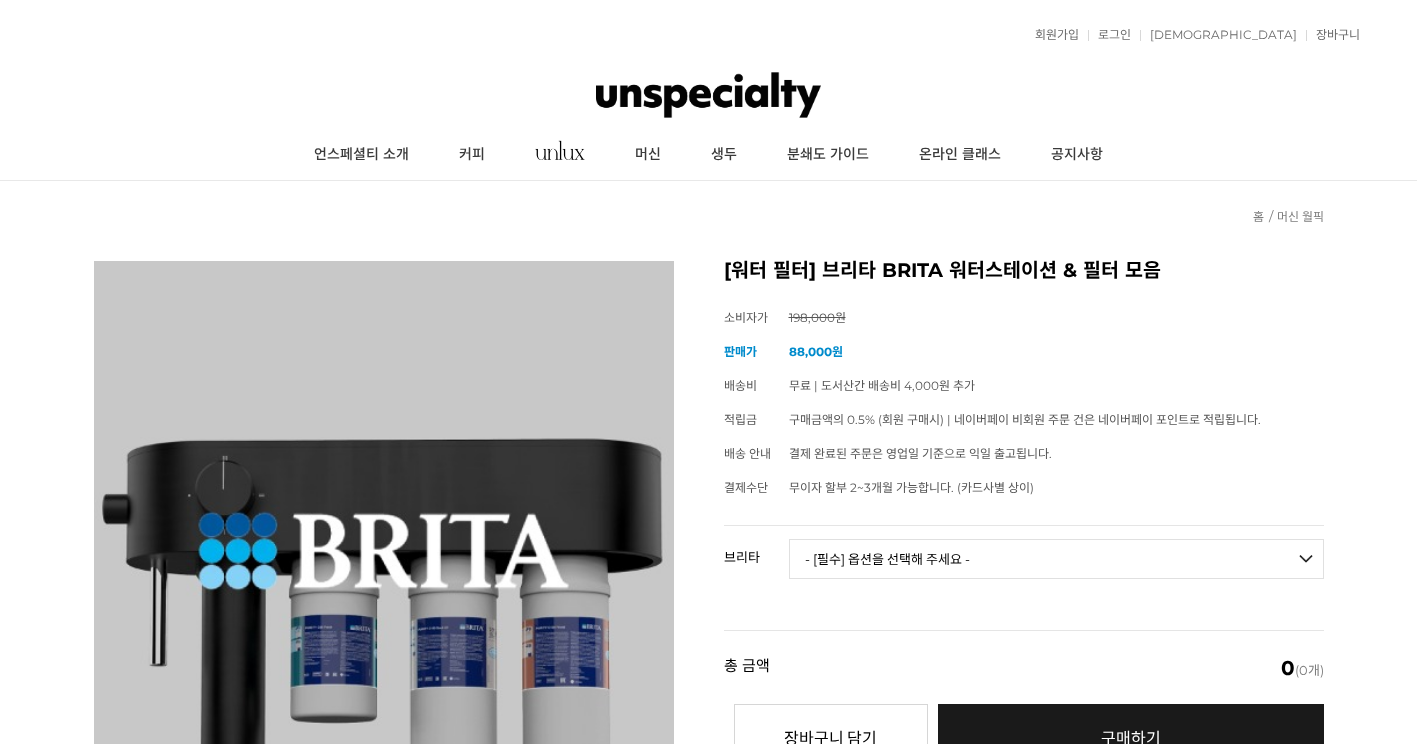scroll, scrollTop: 0, scrollLeft: 0, axis: both 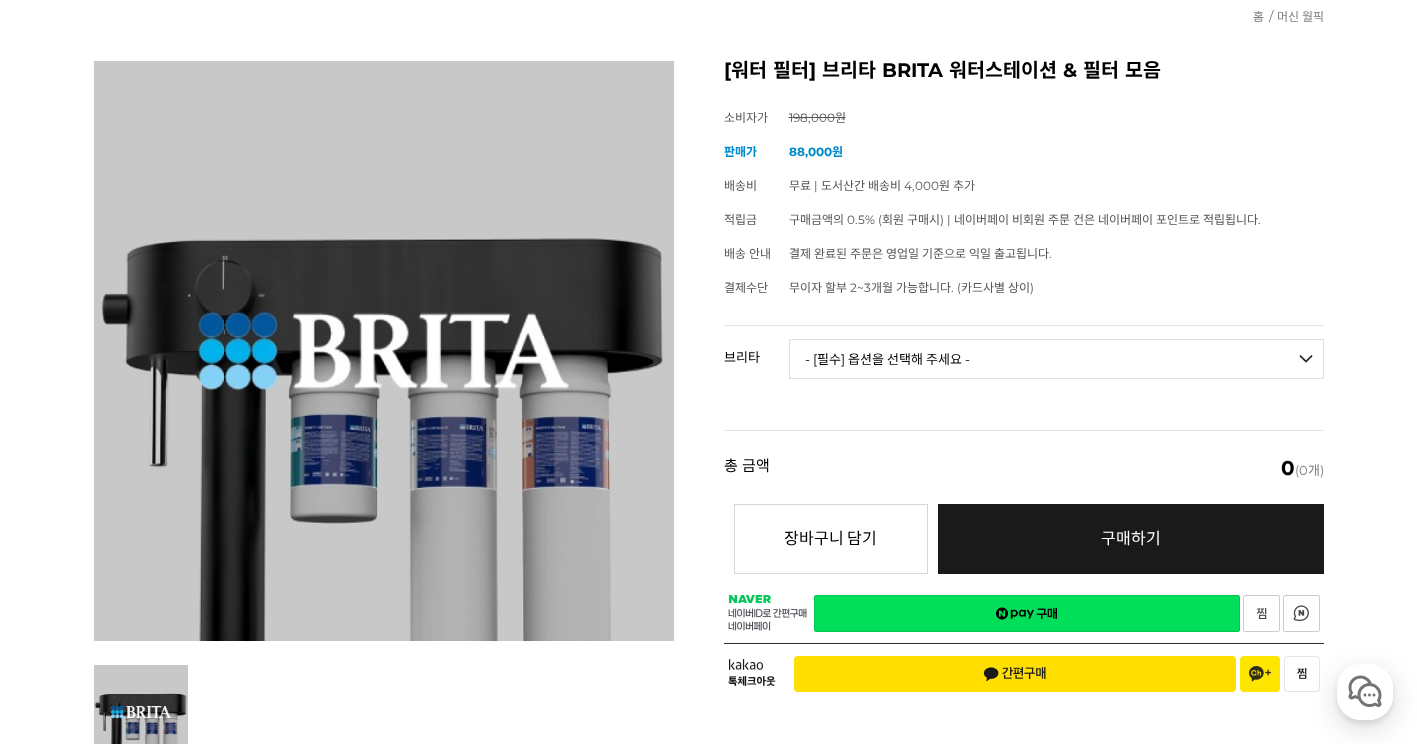 click on "- [필수] 옵션을 선택해 주세요 - ------------------- 카본 필터 C50 수소 필터 C150 나트륨 필터 C150 필터 헤드 Purity C Head (바이패스 30%고정) 필터 헤드 Purity C Head (바이패스 0~70% 조정) 워터스테이션 Ver.2 워터체커" at bounding box center (1056, 359) 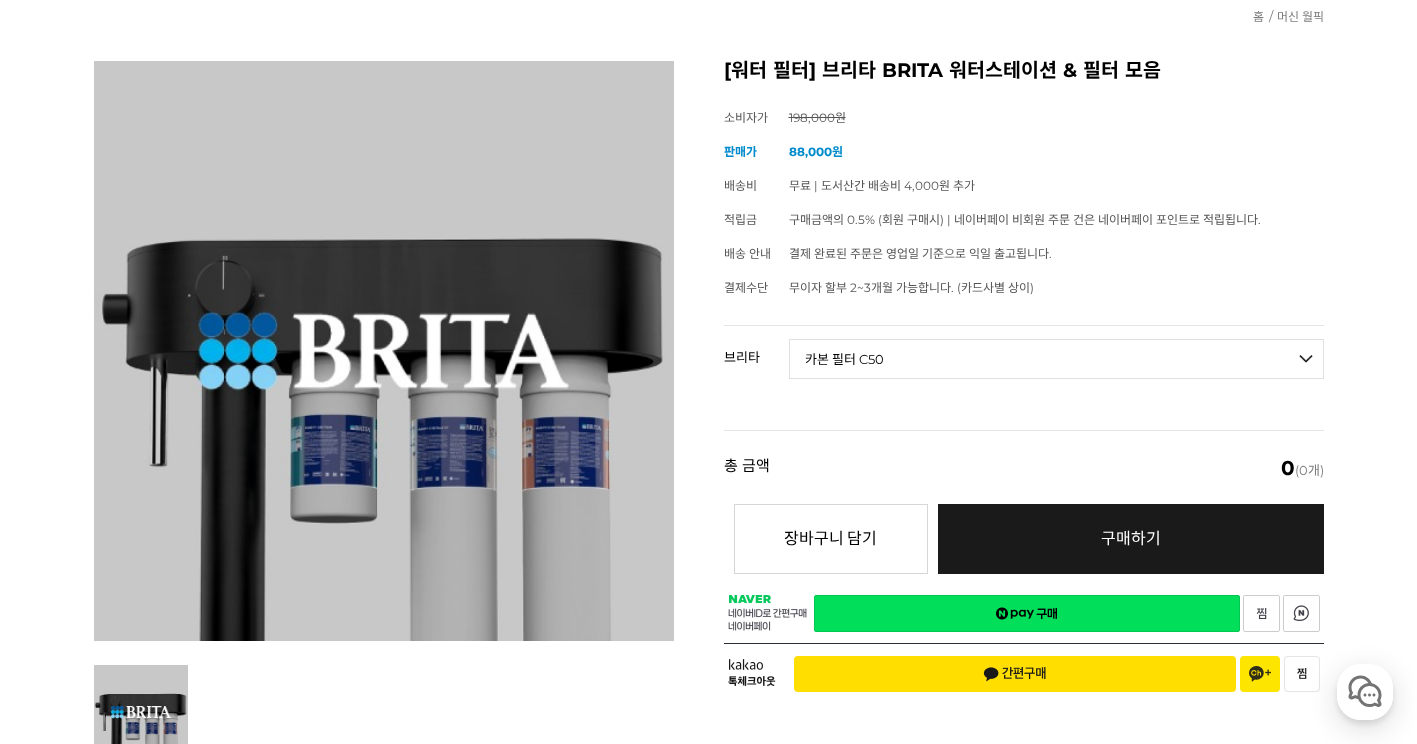 click on "- [필수] 옵션을 선택해 주세요 - ------------------- 카본 필터 C50 수소 필터 C150 나트륨 필터 C150 필터 헤드 Purity C Head (바이패스 30%고정) 필터 헤드 Purity C Head (바이패스 0~70% 조정) 워터스테이션 Ver.2 워터체커" at bounding box center (1056, 359) 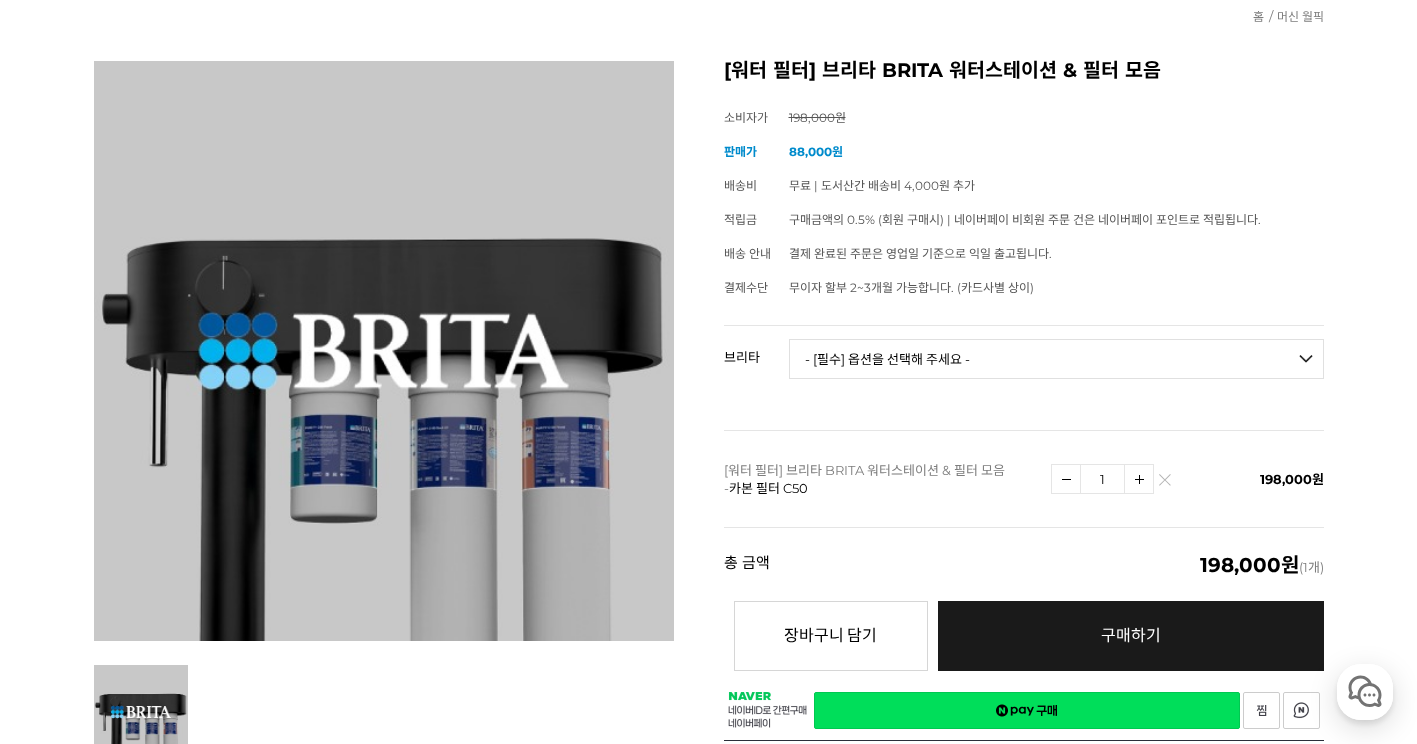 click on "- [필수] 옵션을 선택해 주세요 - ------------------- 카본 필터 C50 수소 필터 C150 나트륨 필터 C150 필터 헤드 Purity C Head (바이패스 30%고정) 필터 헤드 Purity C Head (바이패스 0~70% 조정) 워터스테이션 Ver.2 워터체커" at bounding box center [1056, 359] 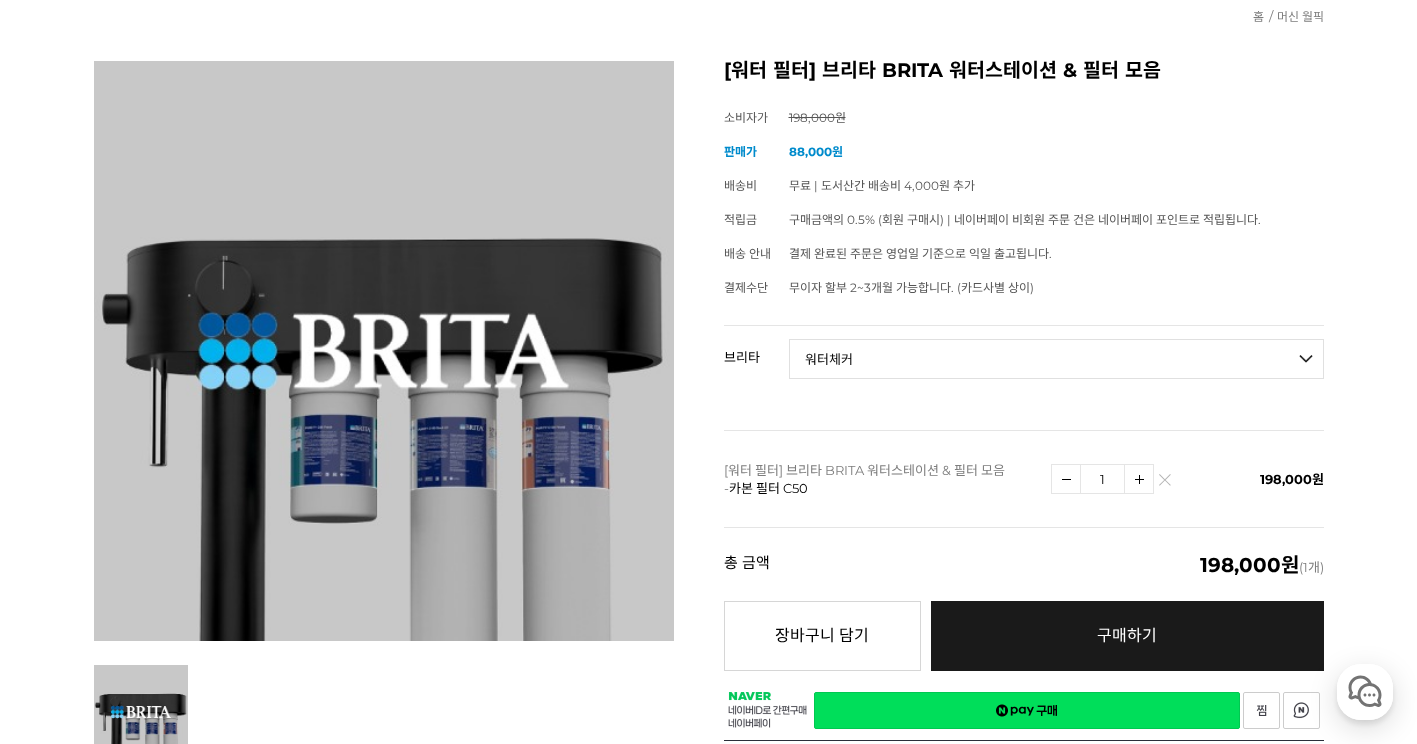 click on "- [필수] 옵션을 선택해 주세요 - ------------------- 카본 필터 C50 수소 필터 C150 나트륨 필터 C150 필터 헤드 Purity C Head (바이패스 30%고정) 필터 헤드 Purity C Head (바이패스 0~70% 조정) 워터스테이션 Ver.2 워터체커" at bounding box center [1056, 359] 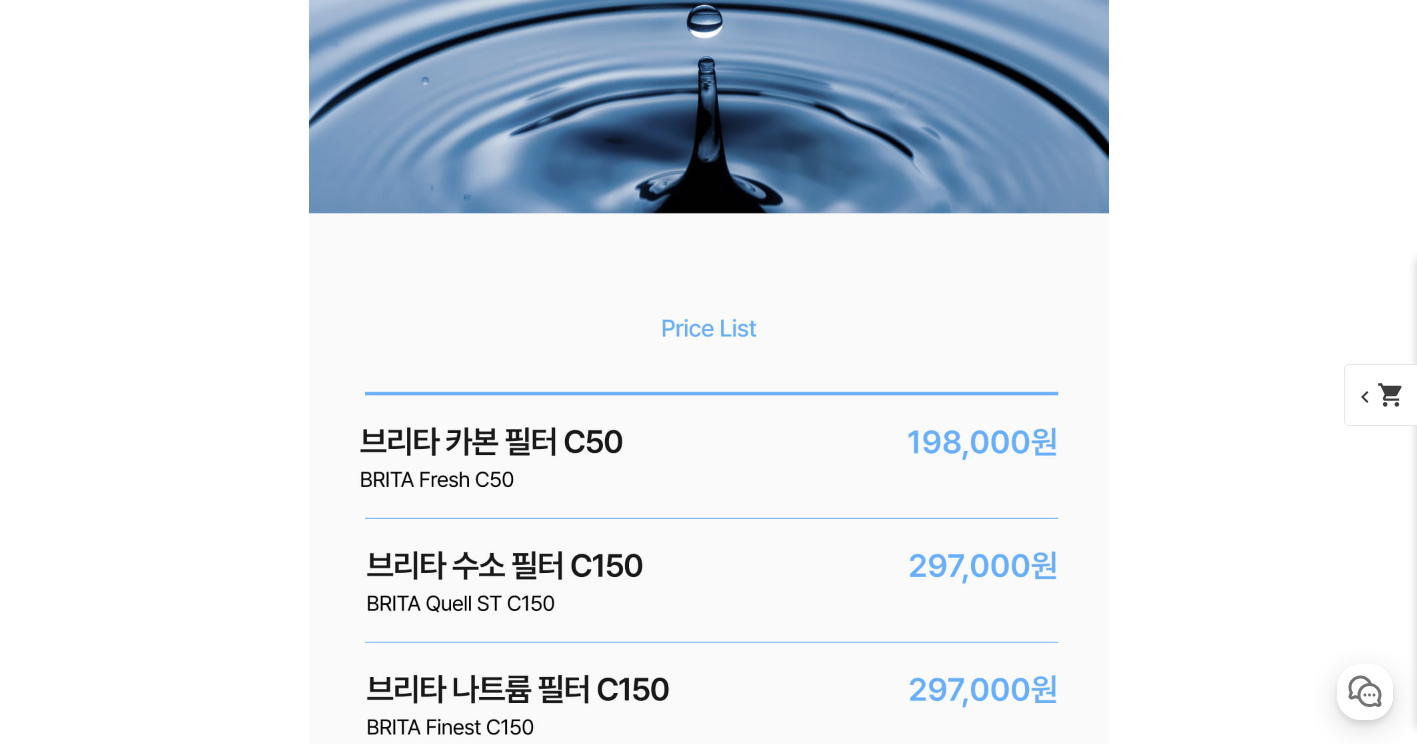 scroll, scrollTop: 4821, scrollLeft: 0, axis: vertical 